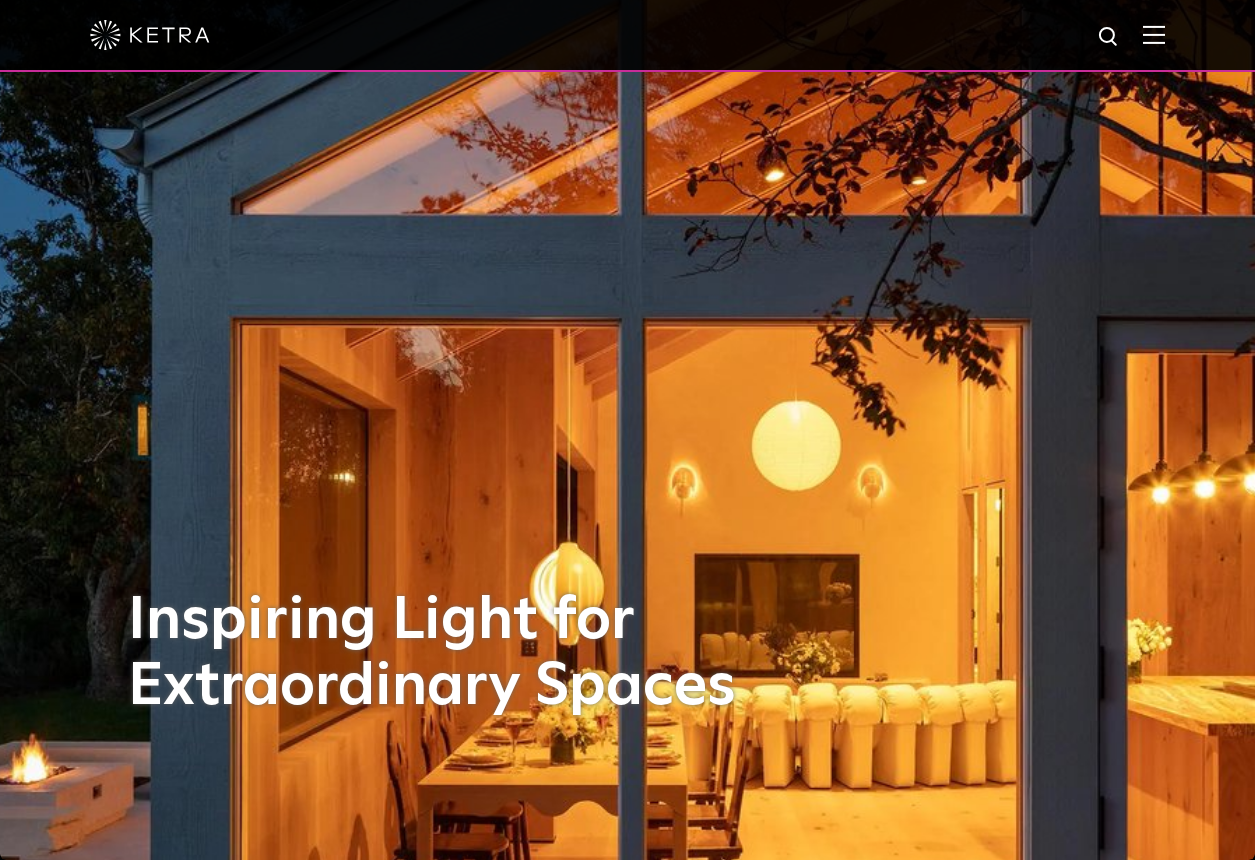 scroll, scrollTop: 0, scrollLeft: 0, axis: both 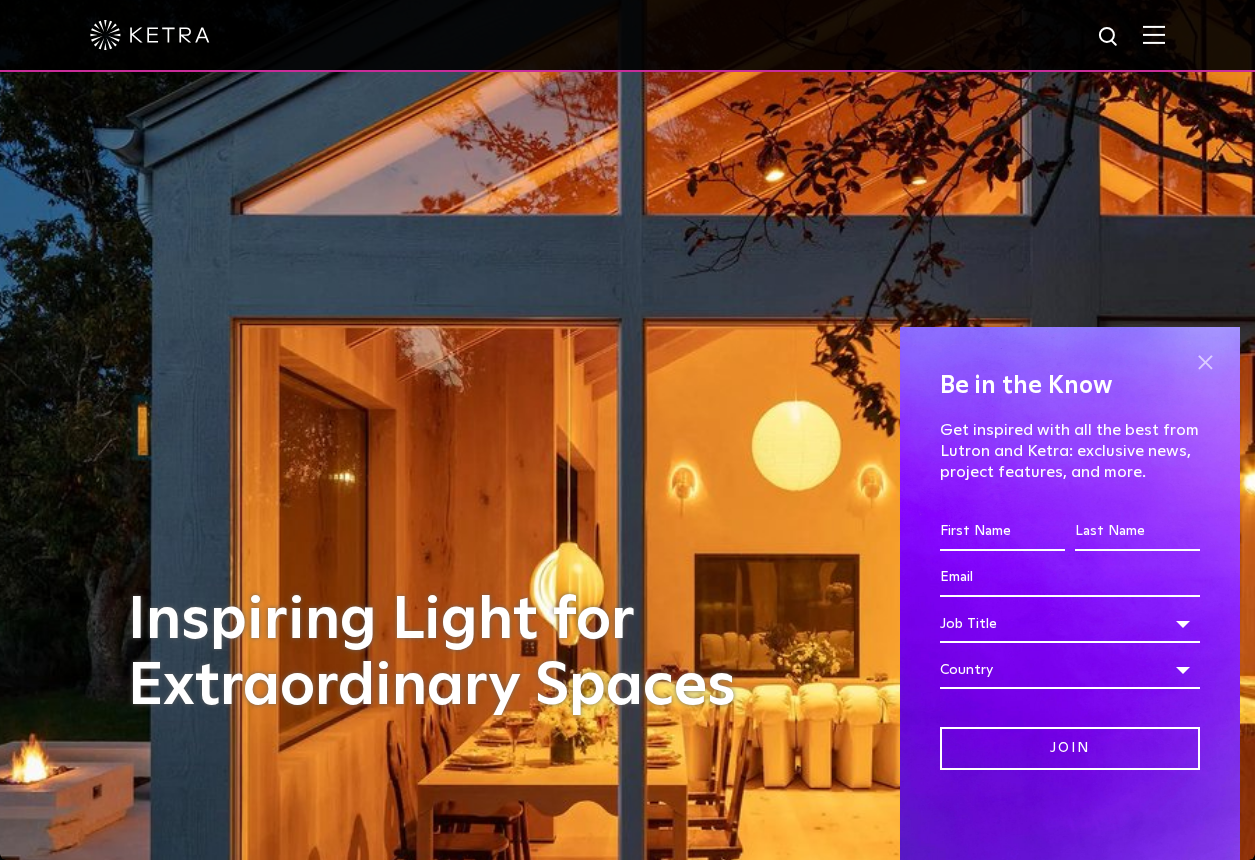 click at bounding box center (1205, 362) 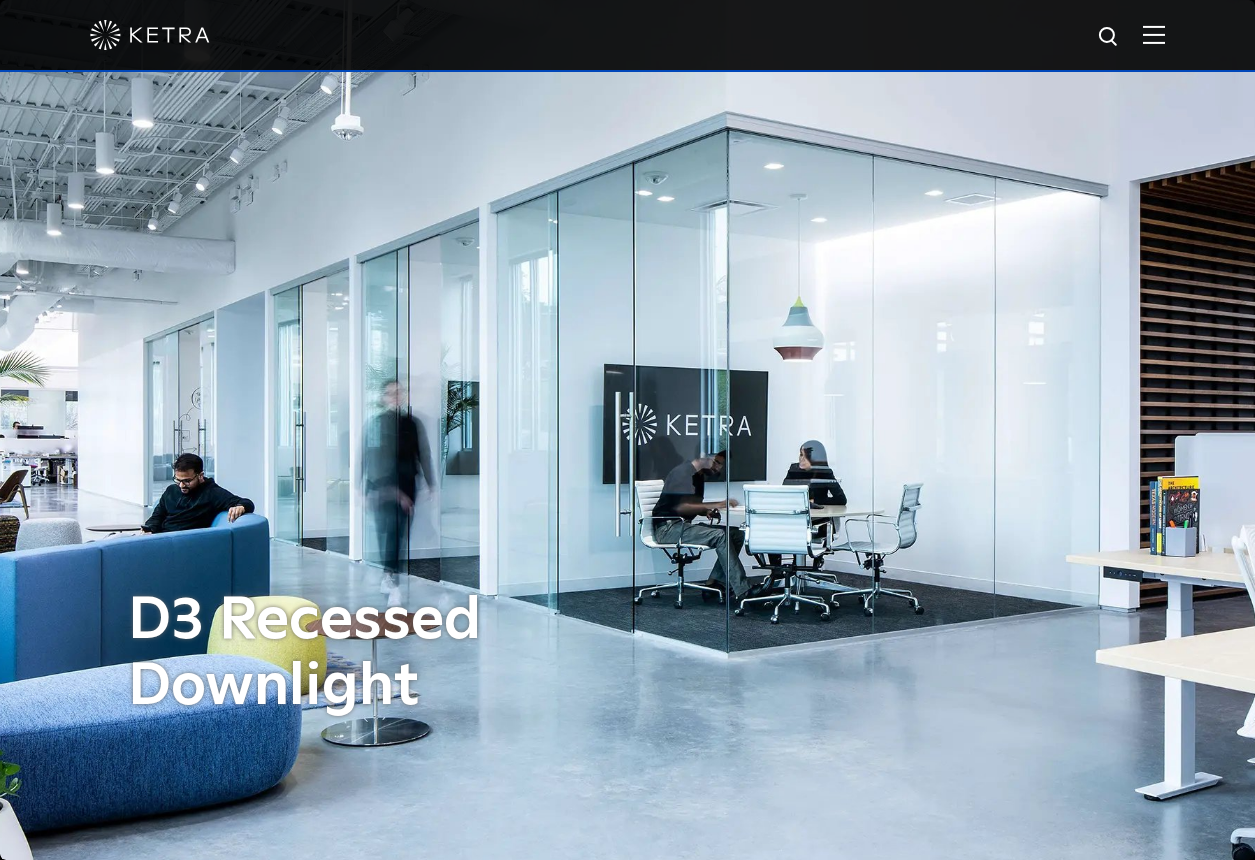 scroll, scrollTop: 0, scrollLeft: 0, axis: both 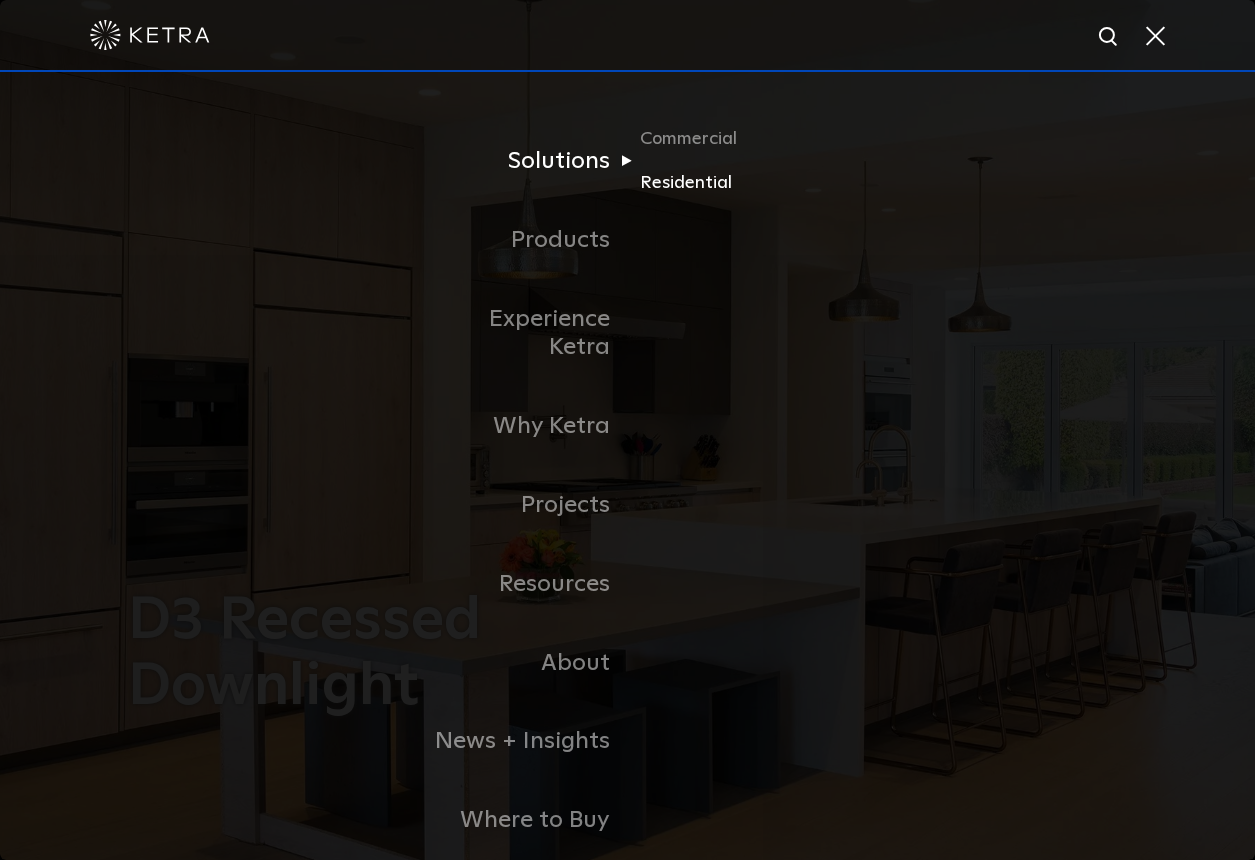 click on "Residential" at bounding box center (736, 183) 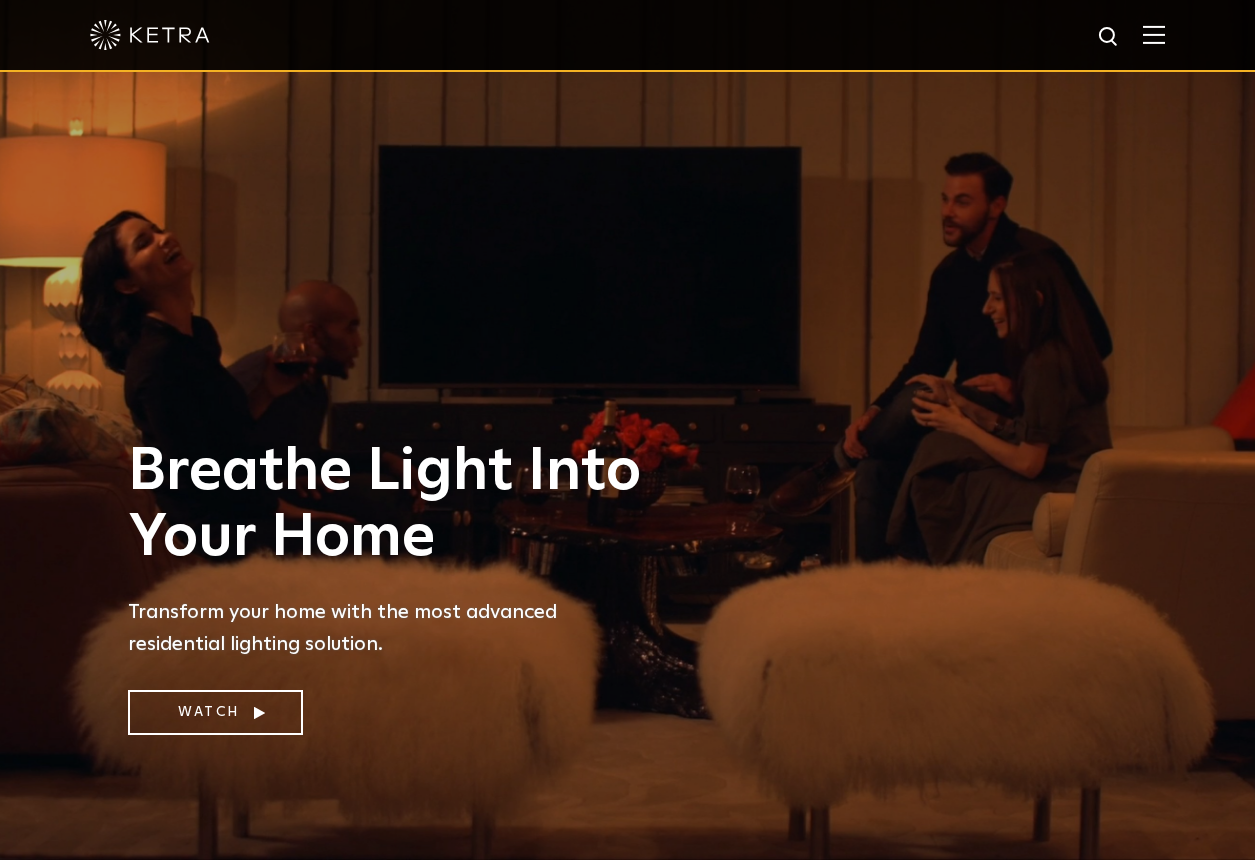 scroll, scrollTop: 0, scrollLeft: 0, axis: both 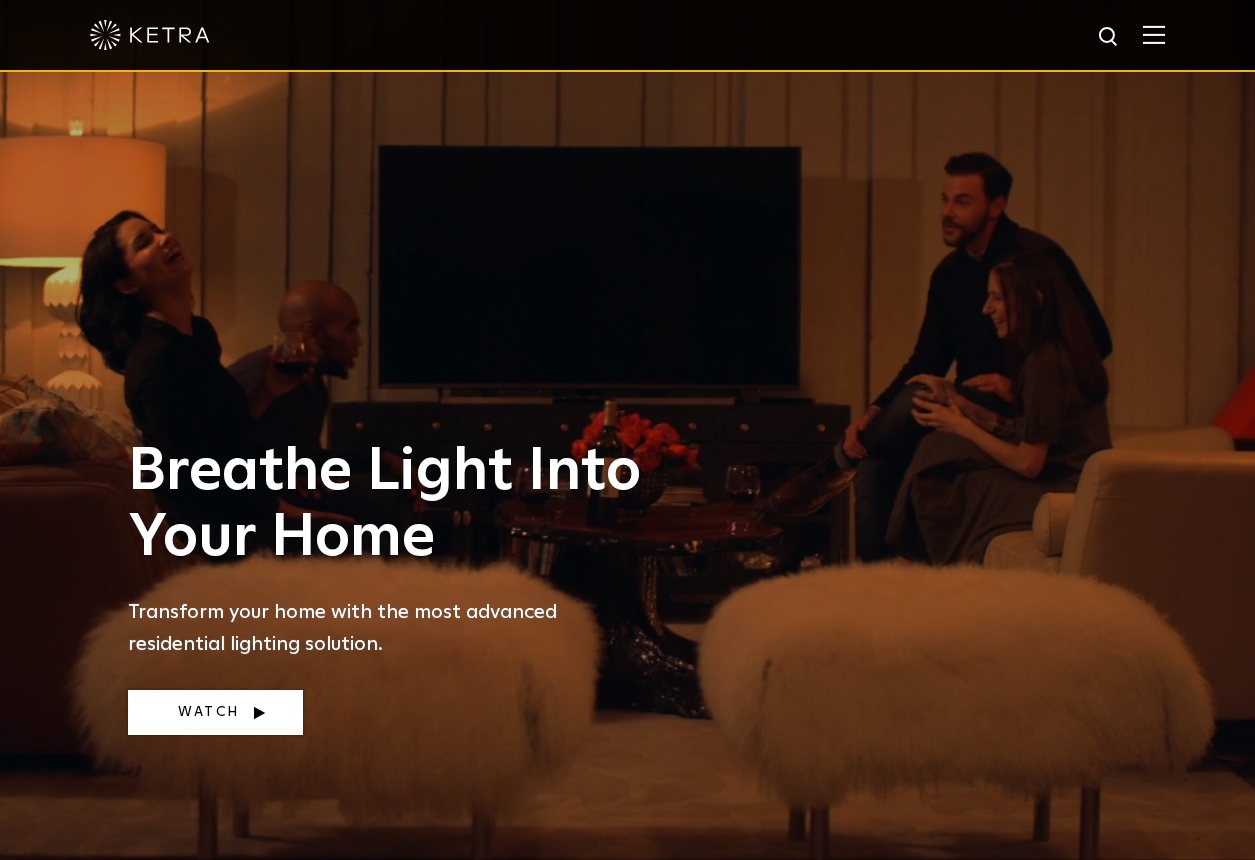 click on "Watch" at bounding box center (215, 712) 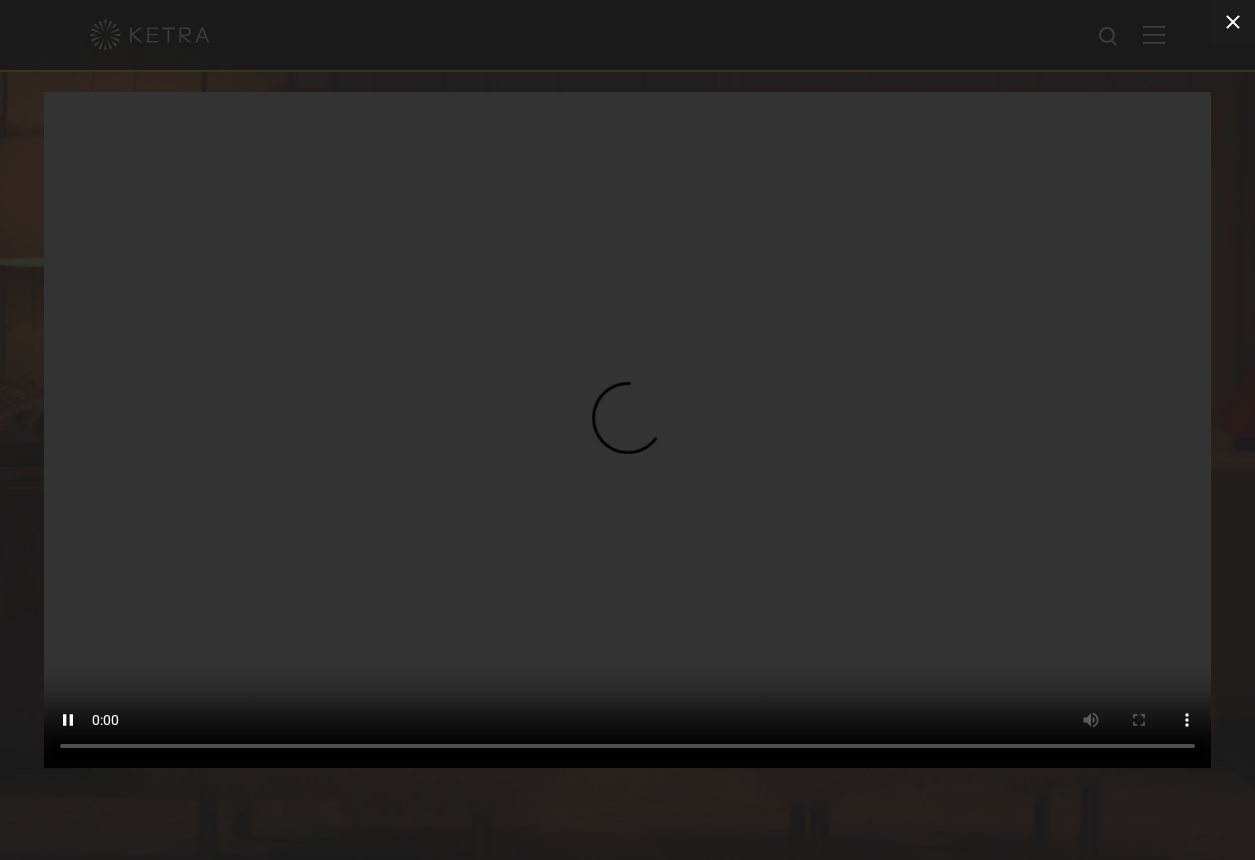 click at bounding box center [1233, 22] 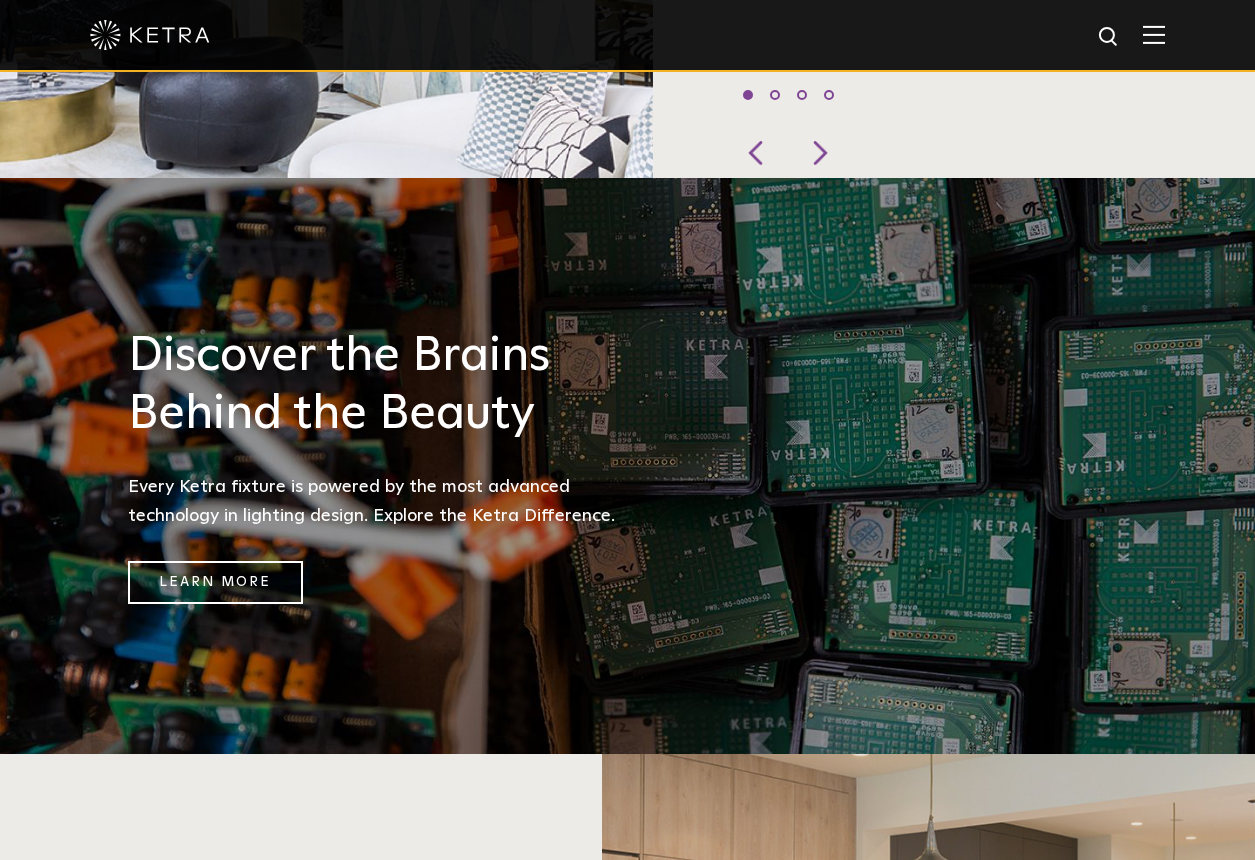 scroll, scrollTop: 1304, scrollLeft: 0, axis: vertical 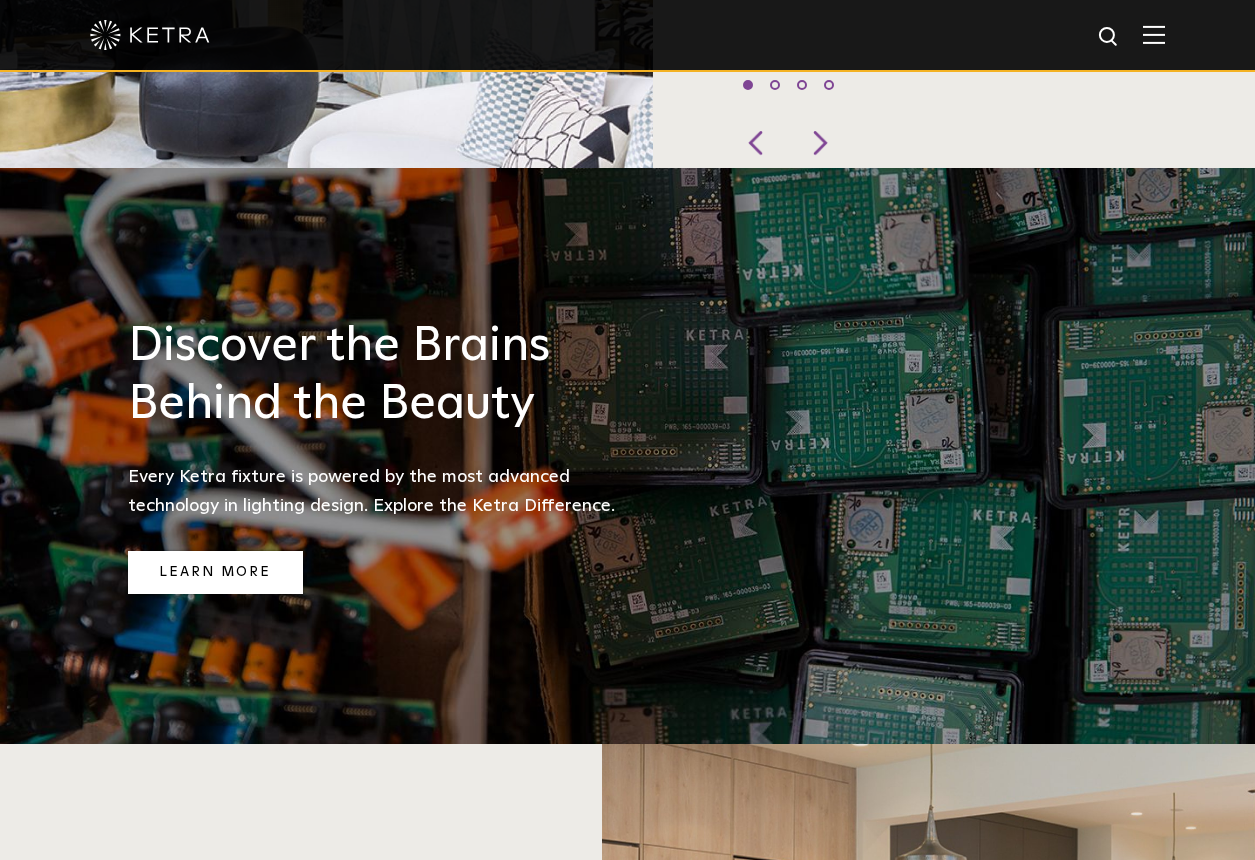 click on "Learn More" at bounding box center [215, 572] 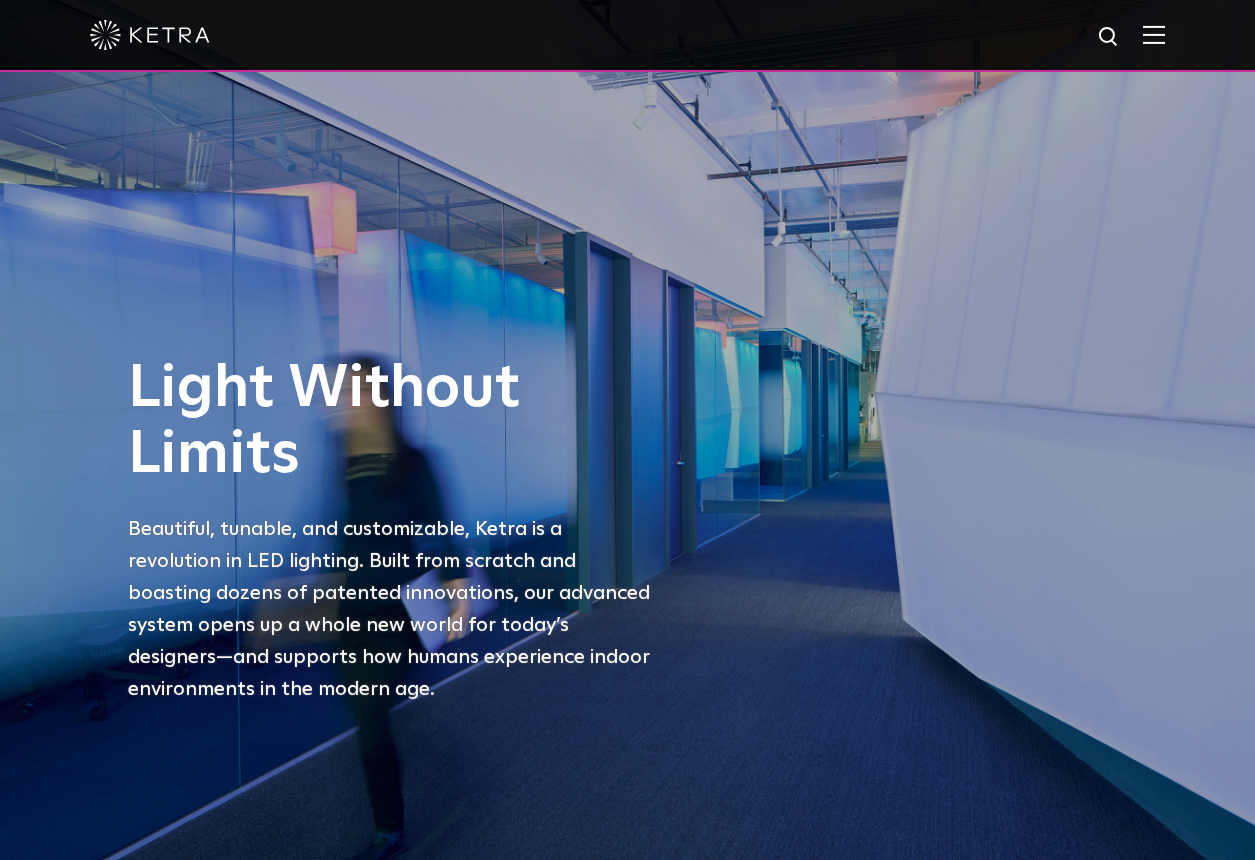 scroll, scrollTop: 0, scrollLeft: 0, axis: both 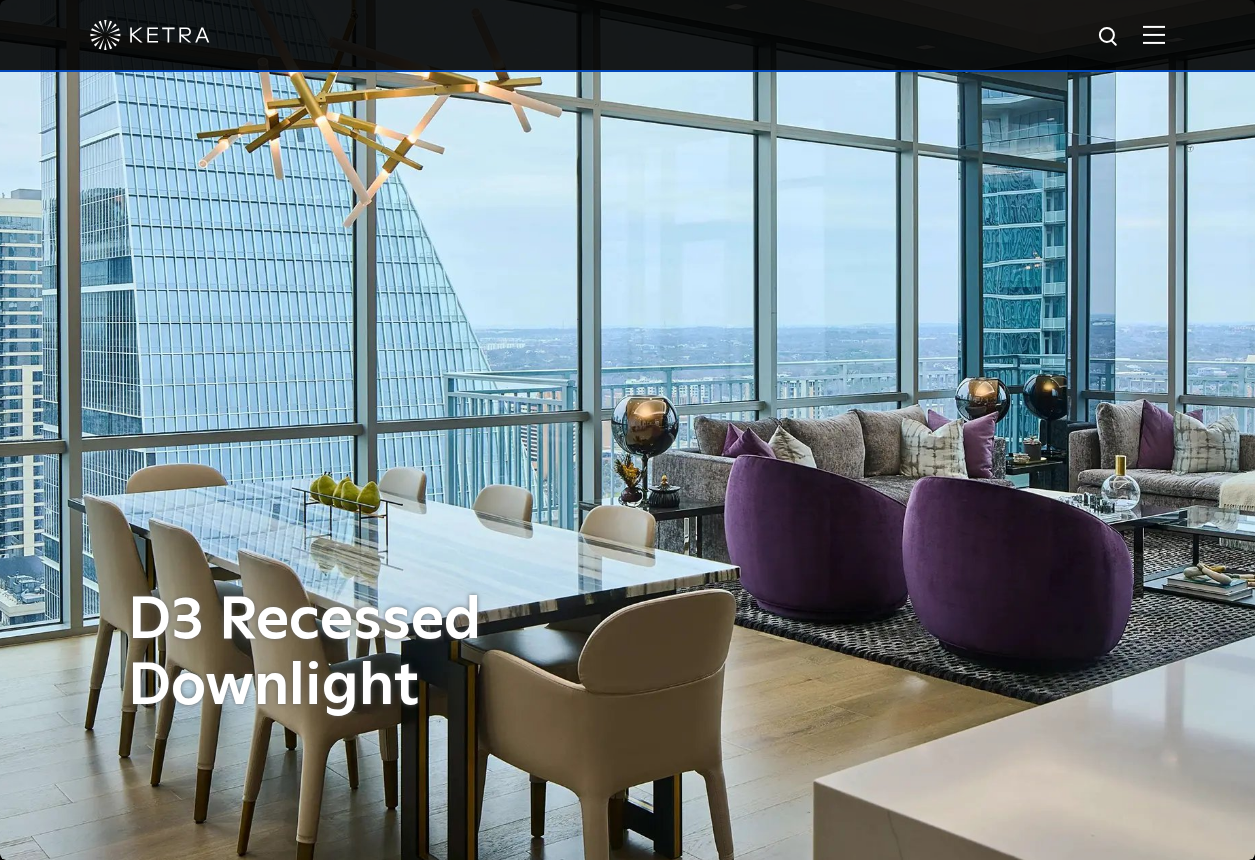 click at bounding box center [1154, 34] 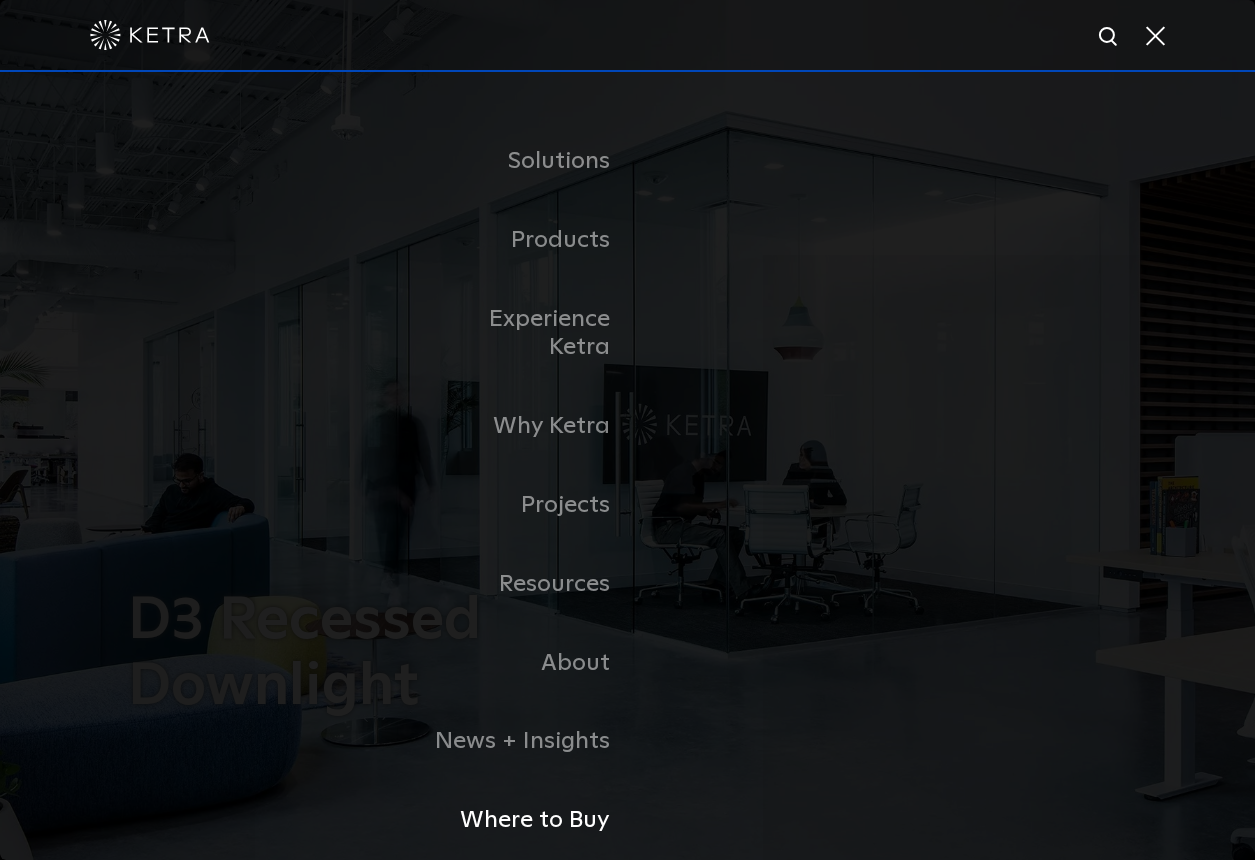 click on "Where to Buy" at bounding box center [525, 820] 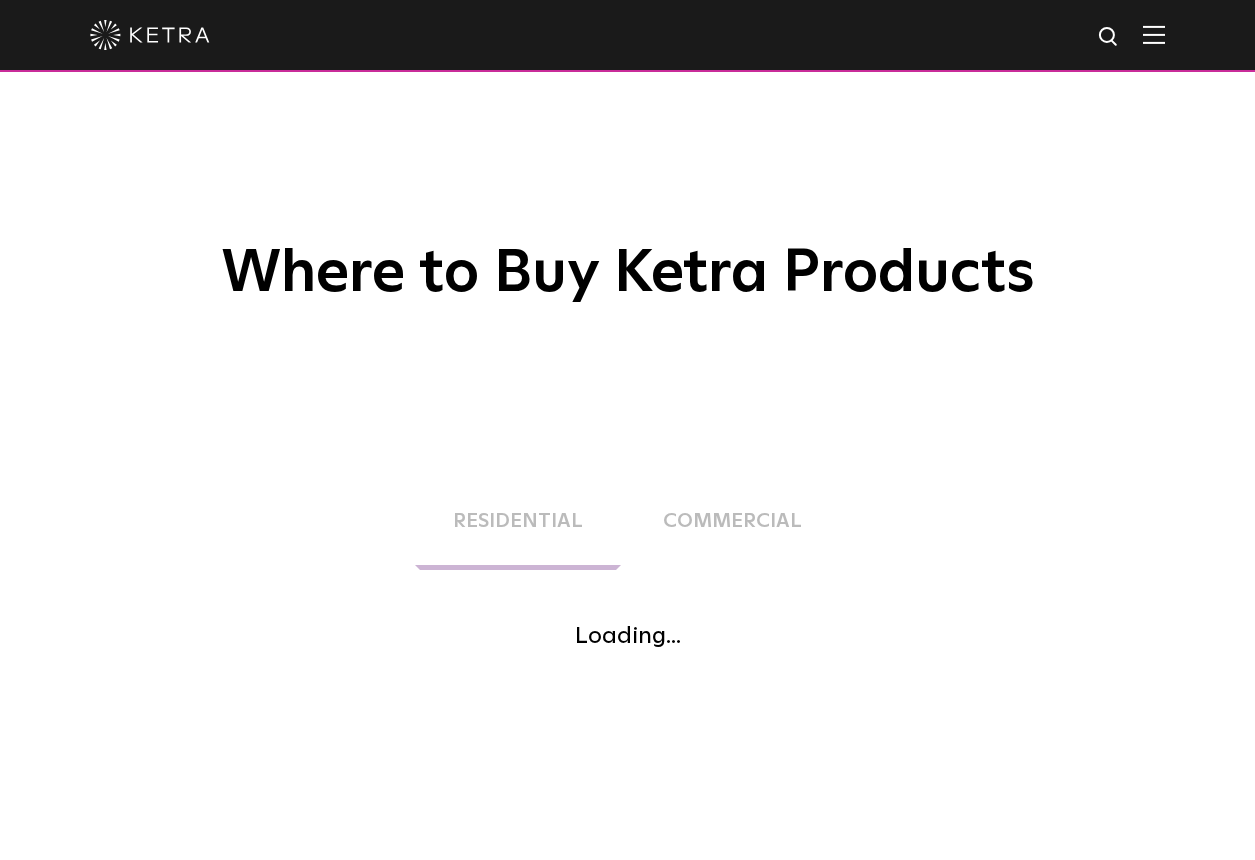 scroll, scrollTop: 0, scrollLeft: 0, axis: both 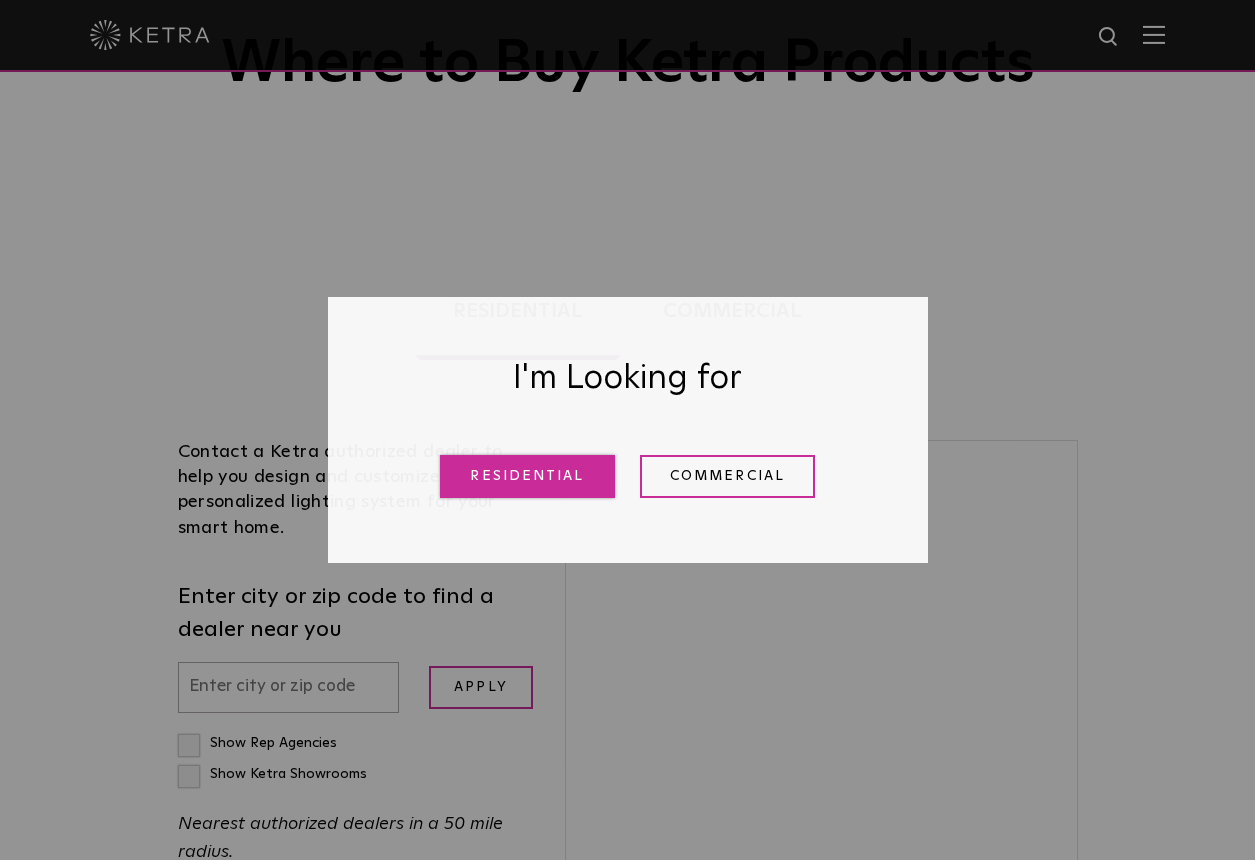 click on "Residential" at bounding box center (527, 476) 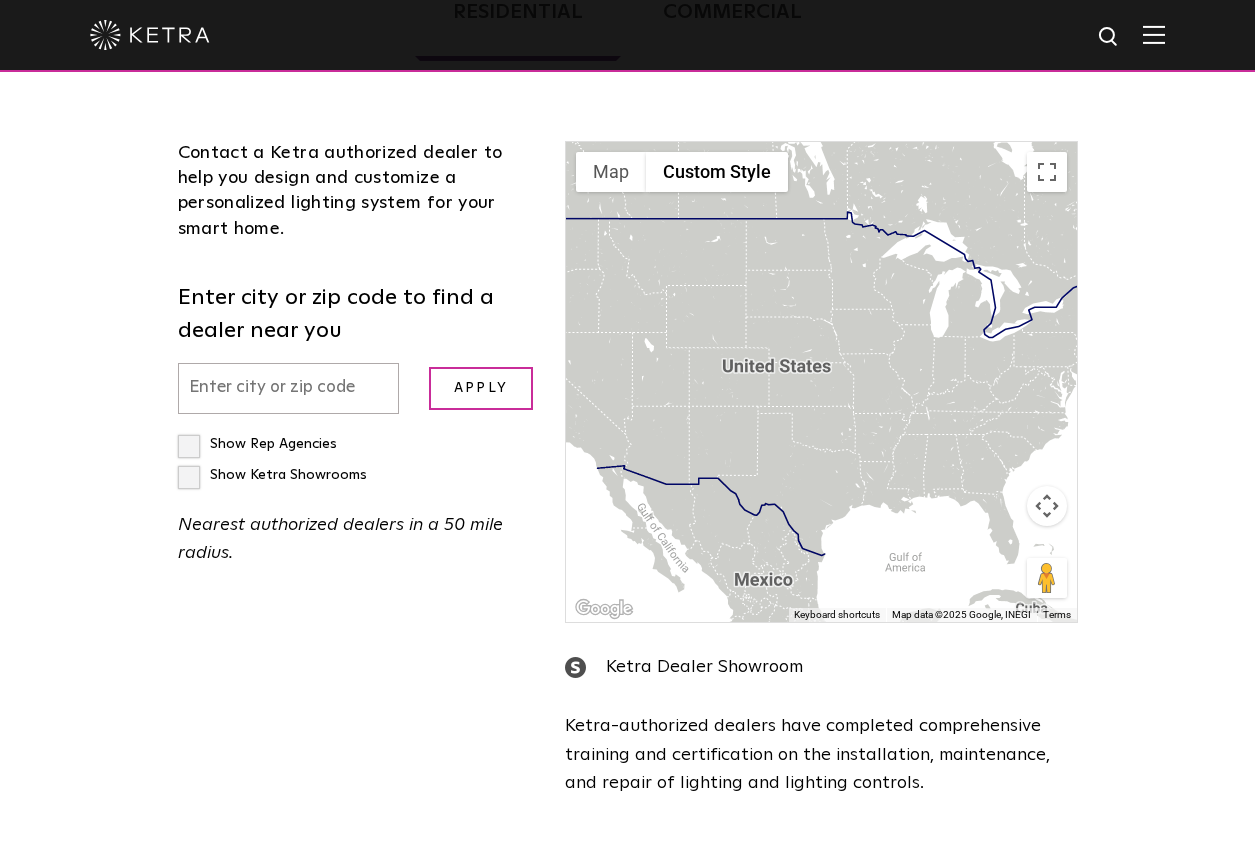 scroll, scrollTop: 510, scrollLeft: 0, axis: vertical 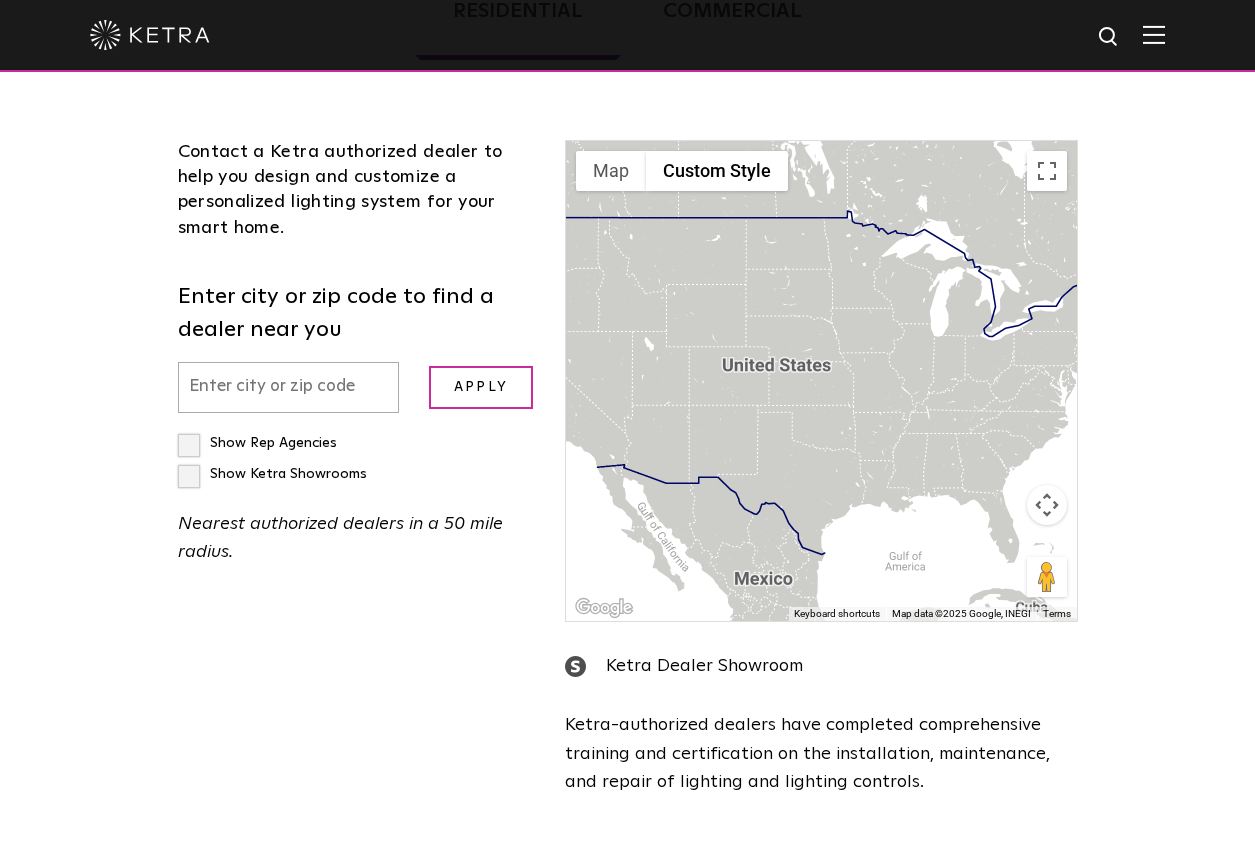 click at bounding box center (289, 387) 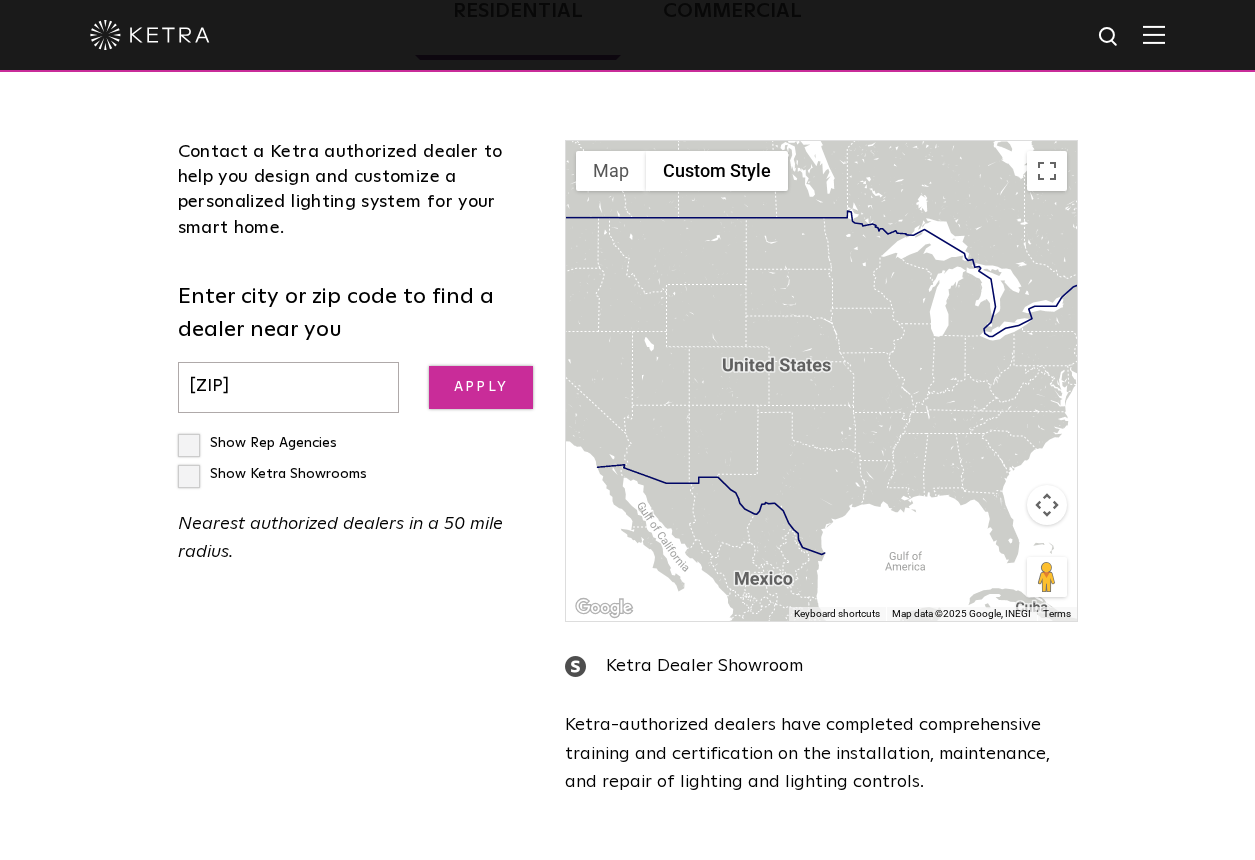 type on "[ZIP]" 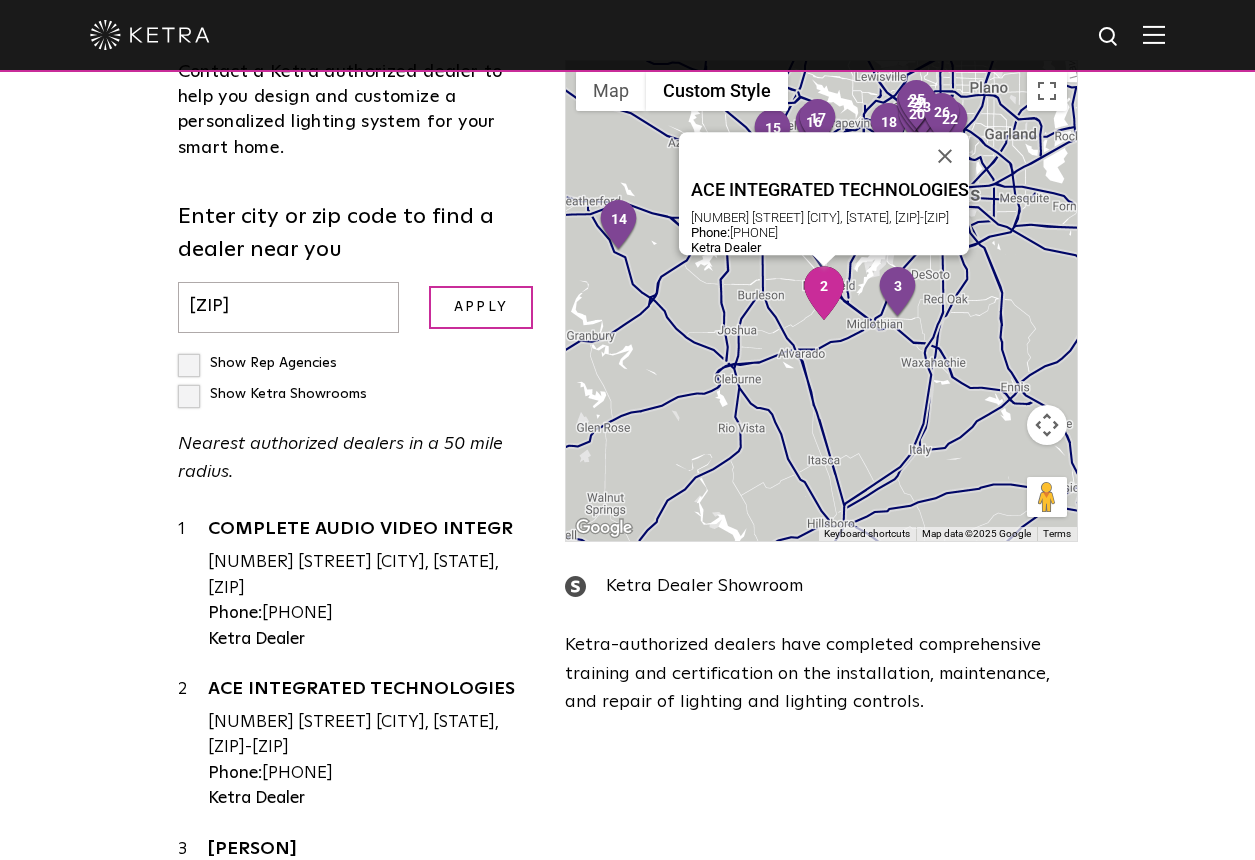 scroll, scrollTop: 592, scrollLeft: 0, axis: vertical 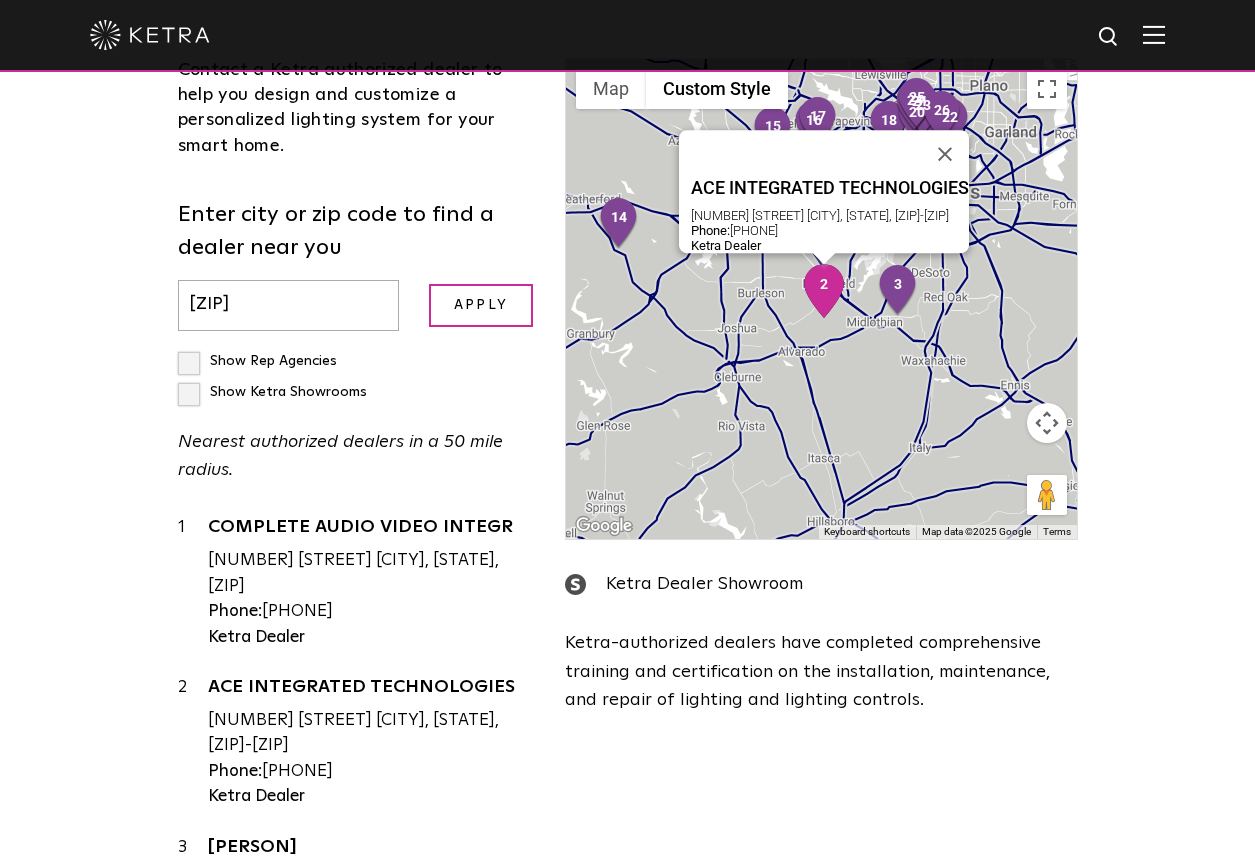 click at bounding box center (824, 291) 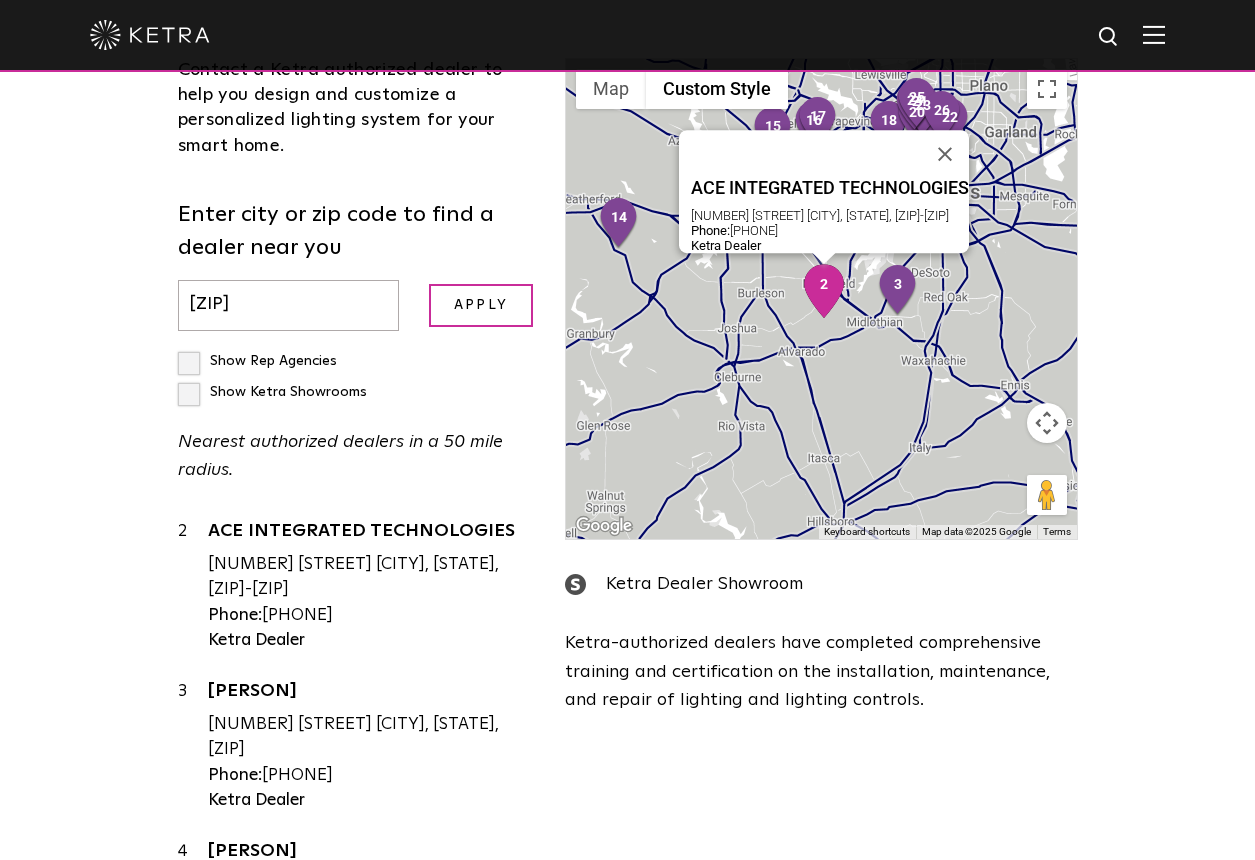 scroll, scrollTop: 157, scrollLeft: 0, axis: vertical 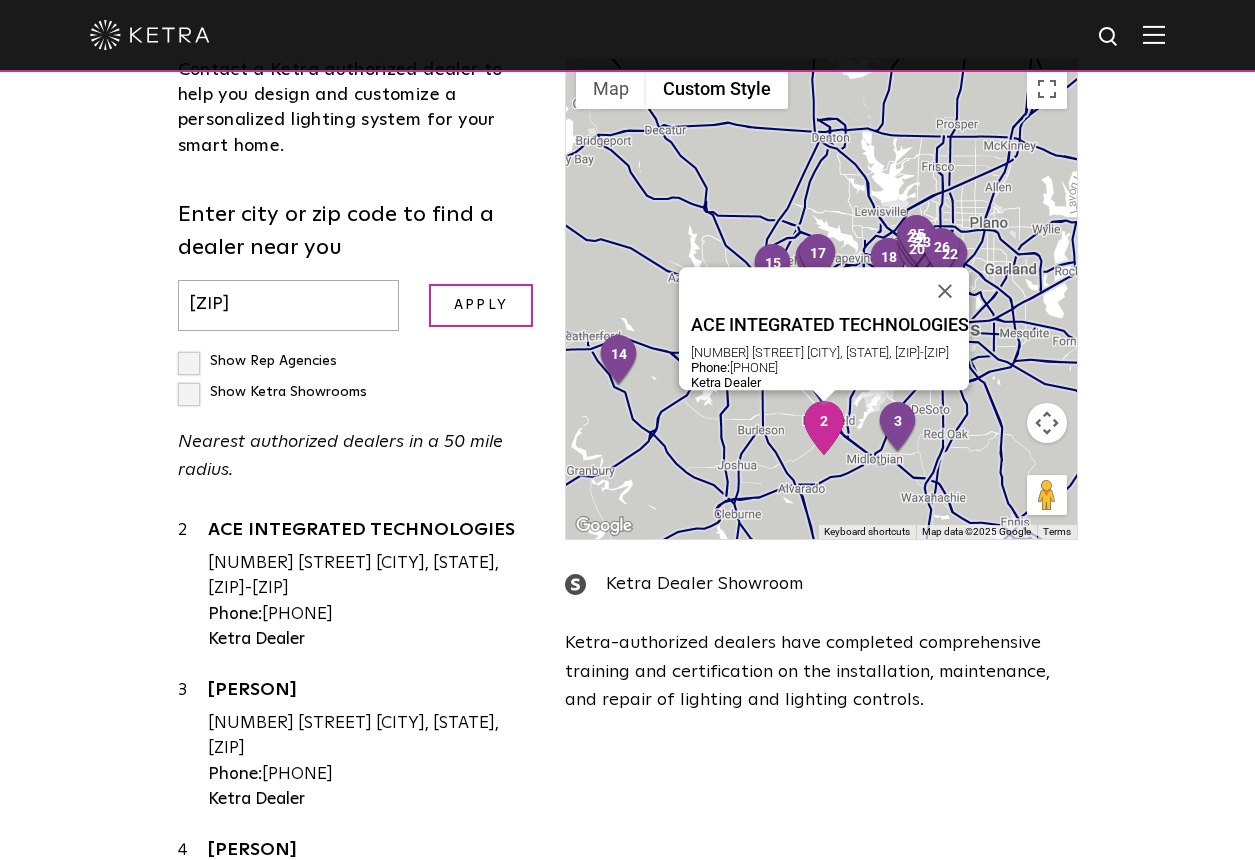 click at bounding box center [824, 428] 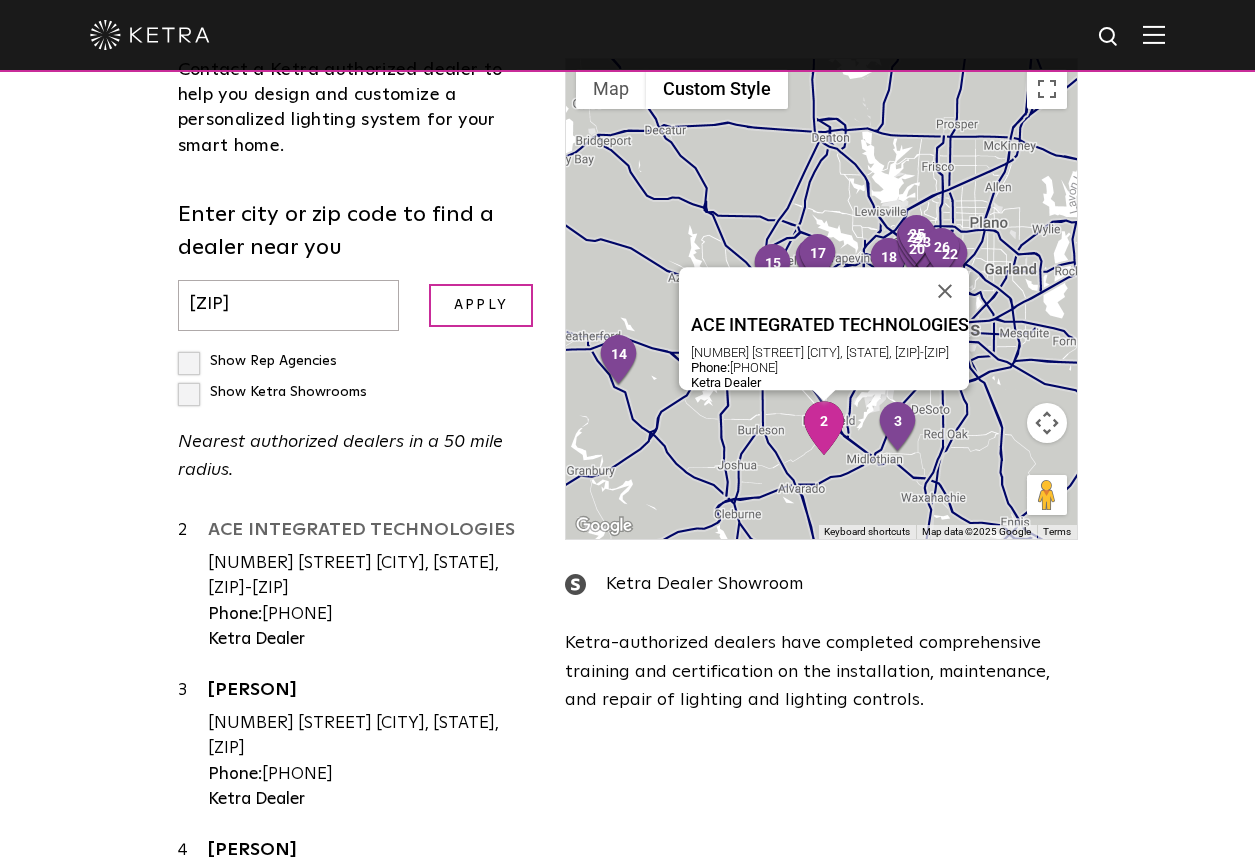 click on "ACE INTEGRATED TECHNOLOGIES" at bounding box center (372, 533) 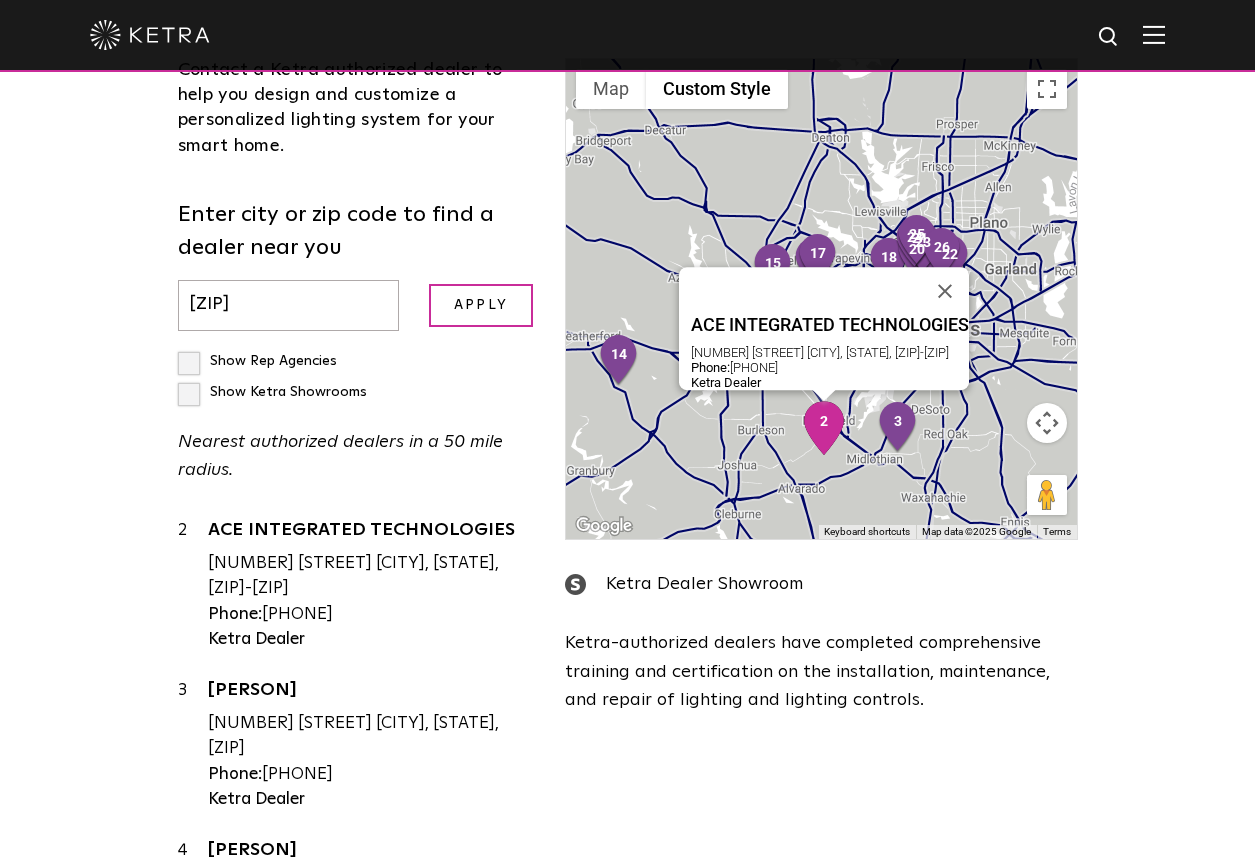 click on "2" at bounding box center (193, 585) 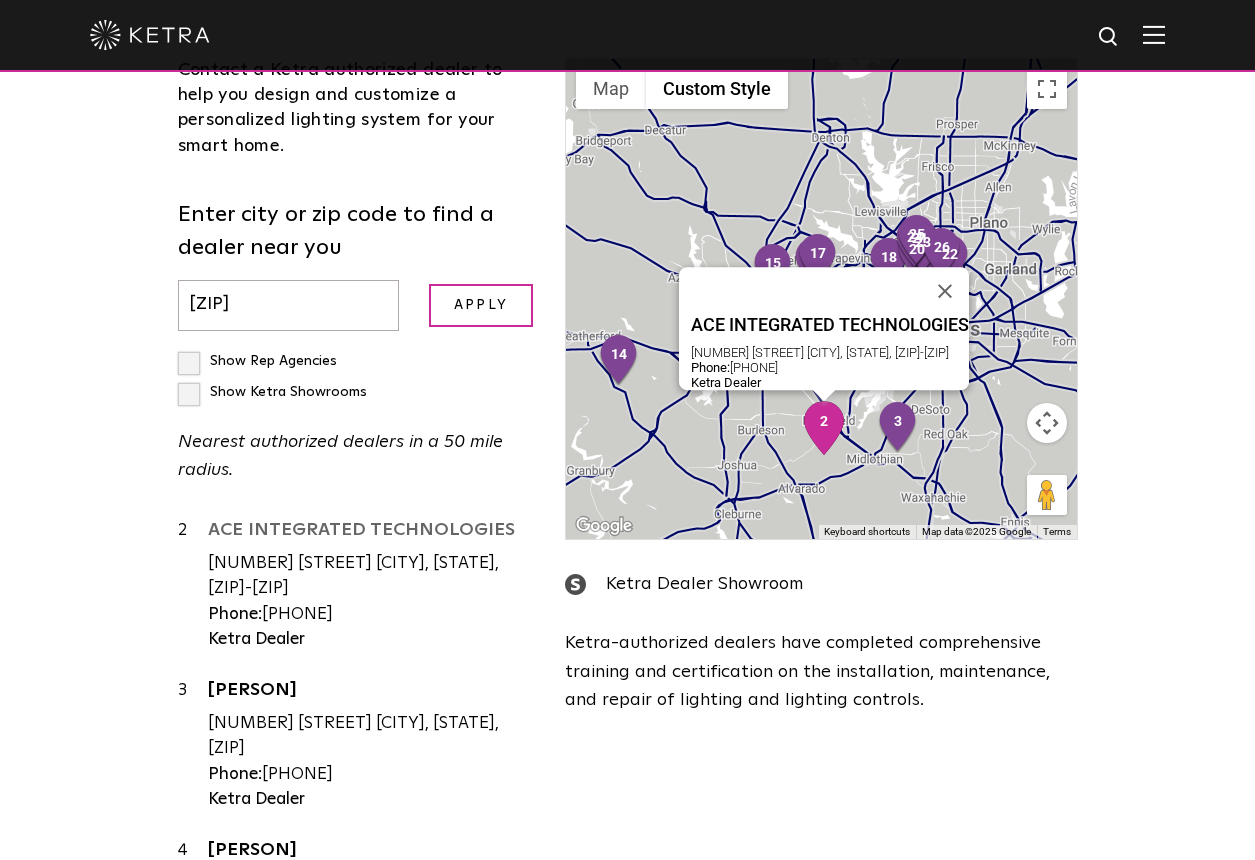 drag, startPoint x: 192, startPoint y: 520, endPoint x: 510, endPoint y: 522, distance: 318.0063 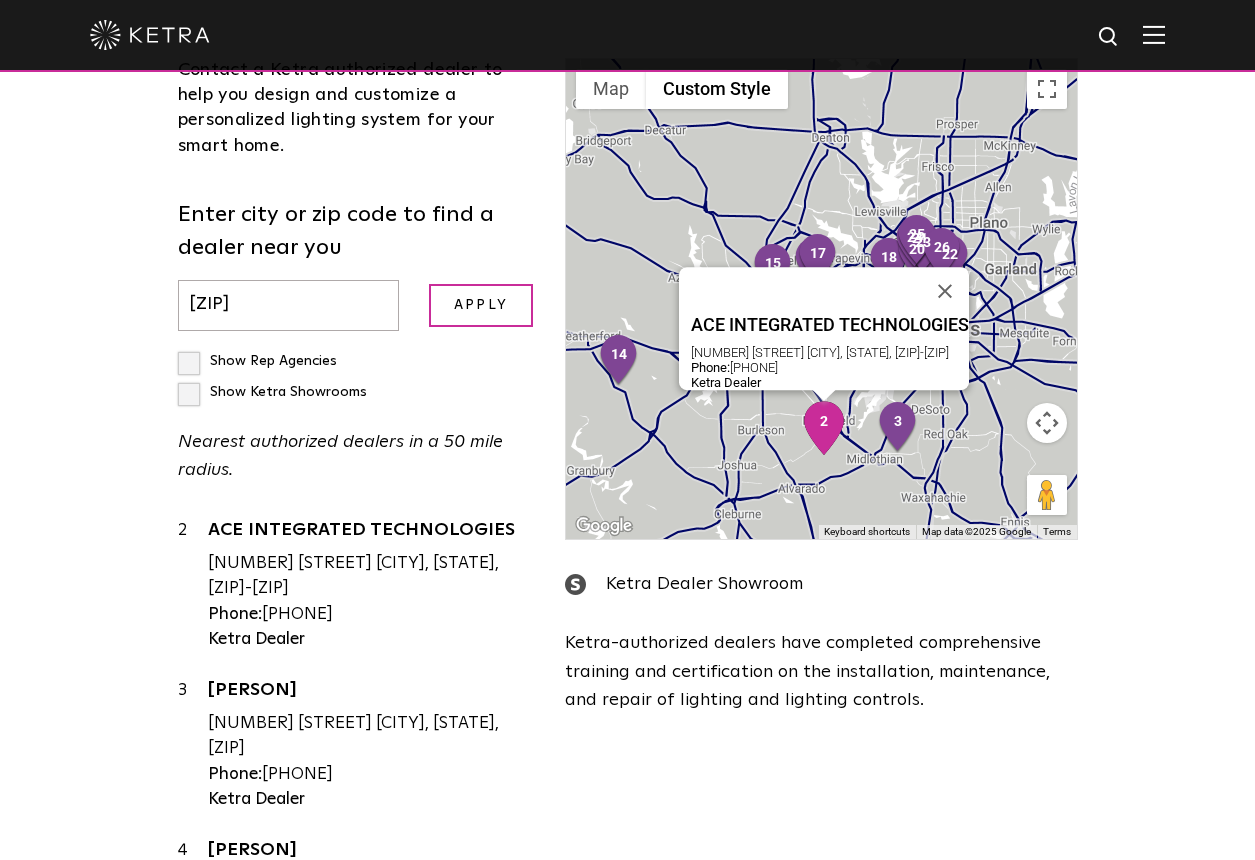 click on "Phone:
[PHONE]" at bounding box center [372, 615] 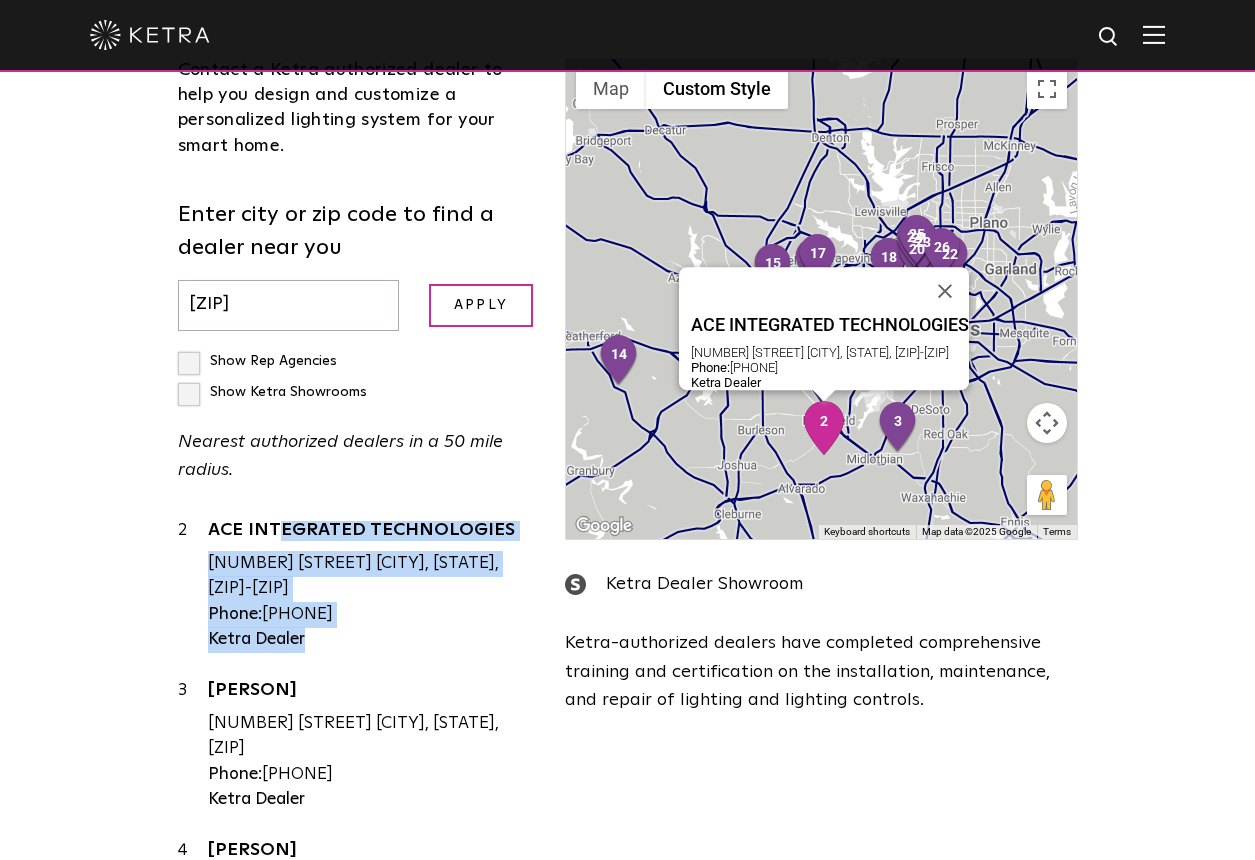 drag, startPoint x: 201, startPoint y: 526, endPoint x: 359, endPoint y: 623, distance: 185.39957 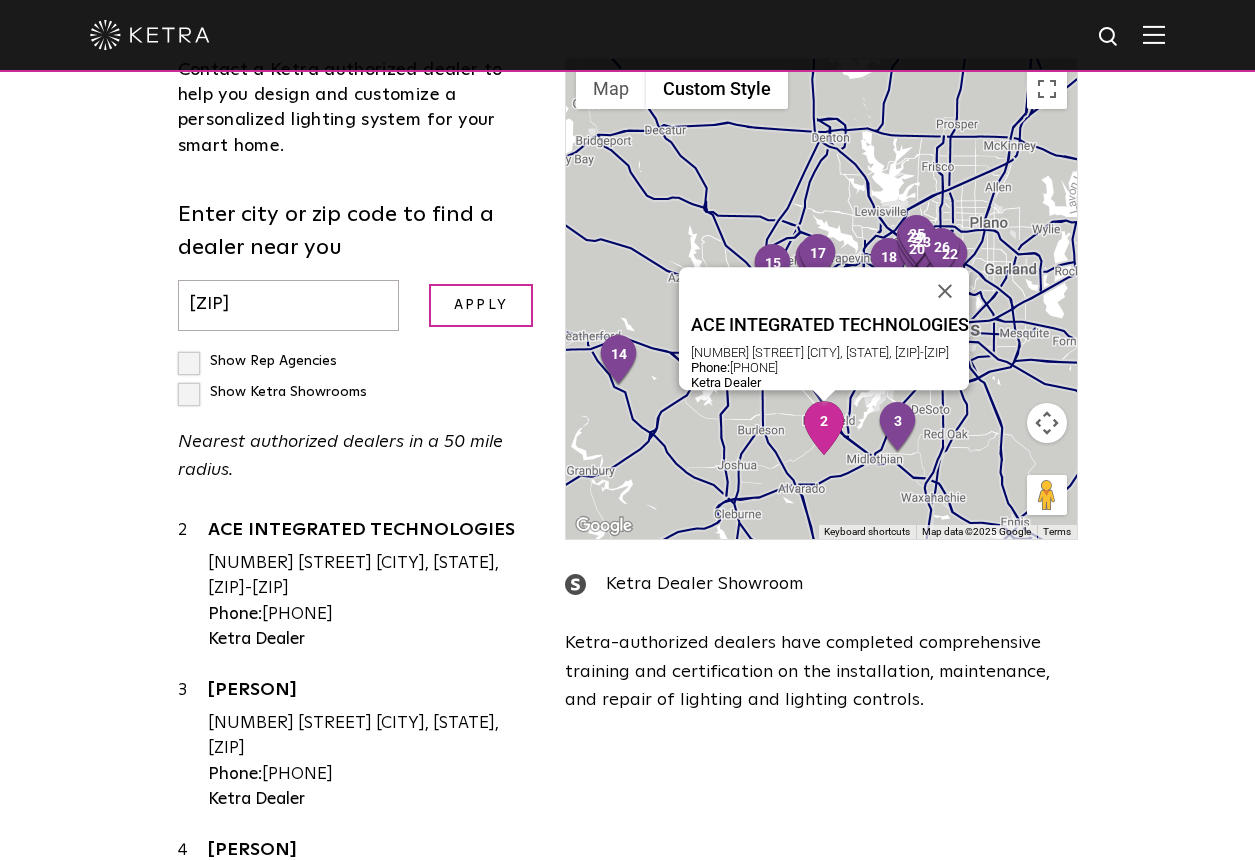 drag, startPoint x: 207, startPoint y: 519, endPoint x: 485, endPoint y: 563, distance: 281.46048 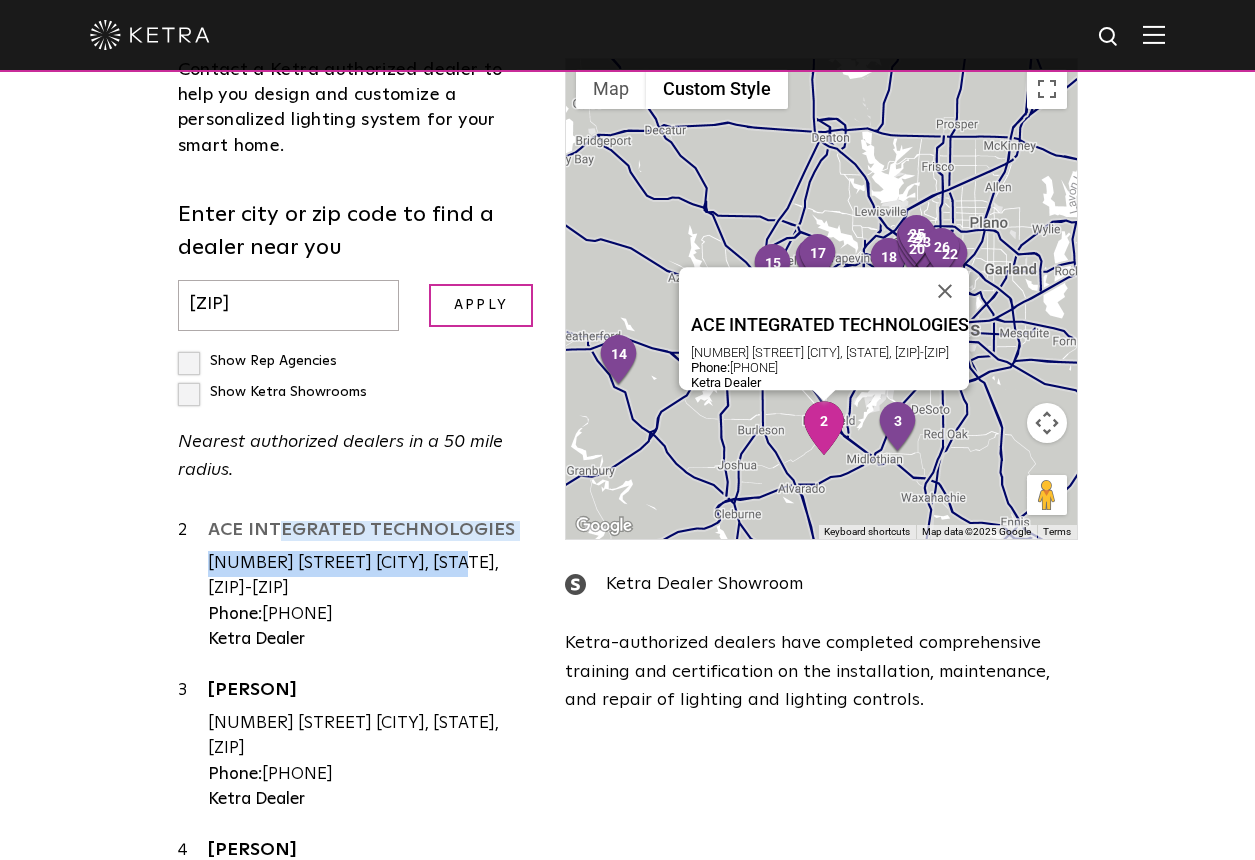 scroll, scrollTop: 143, scrollLeft: 0, axis: vertical 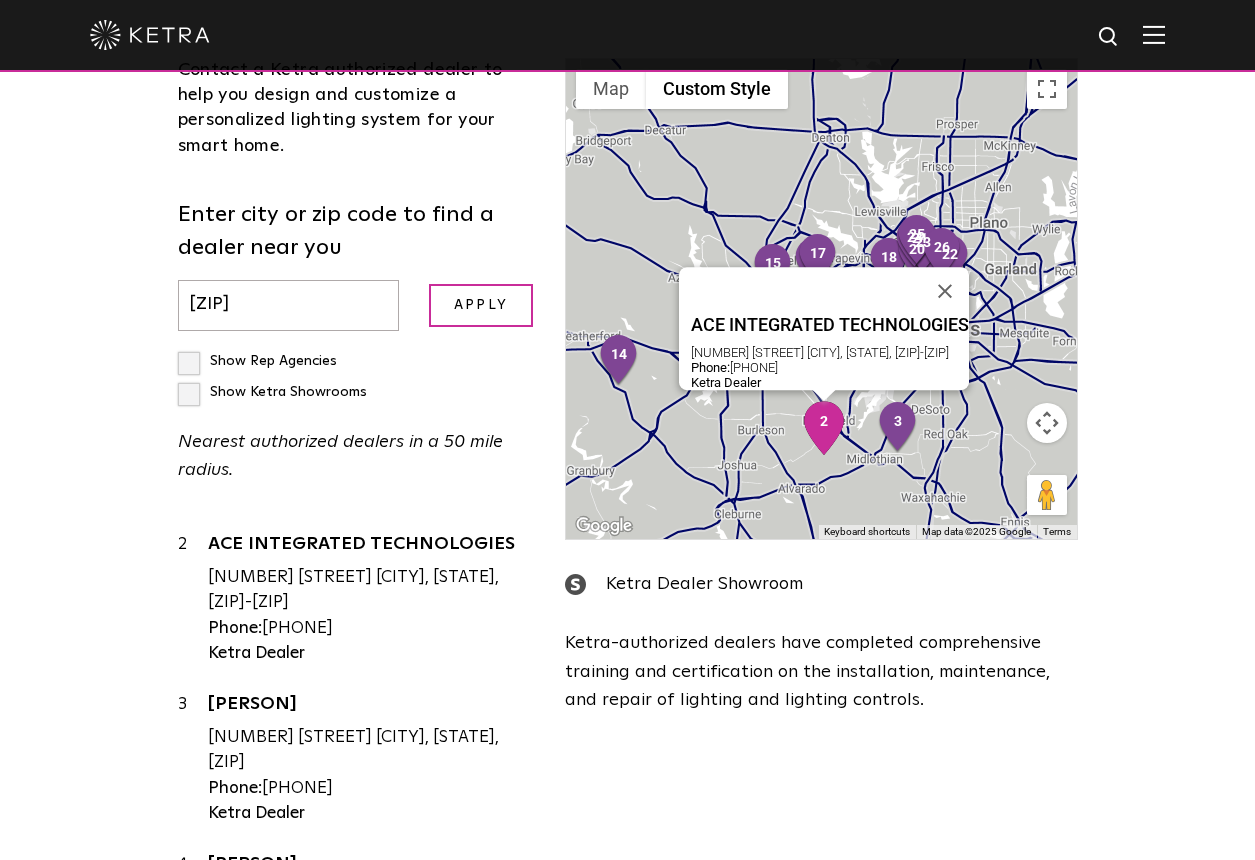 click on "ACE INTEGRATED TECHNOLOGIES" at bounding box center [372, 550] 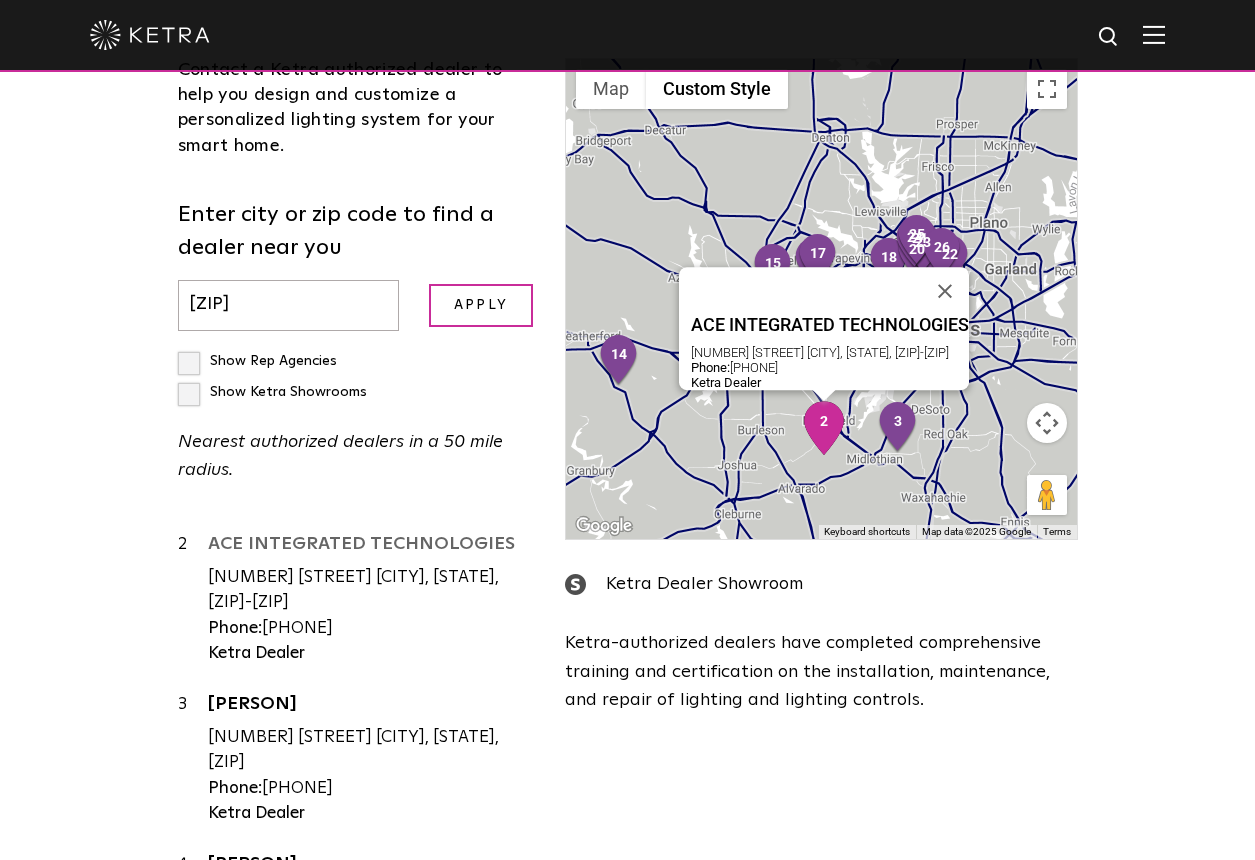 drag, startPoint x: 205, startPoint y: 530, endPoint x: 515, endPoint y: 542, distance: 310.23218 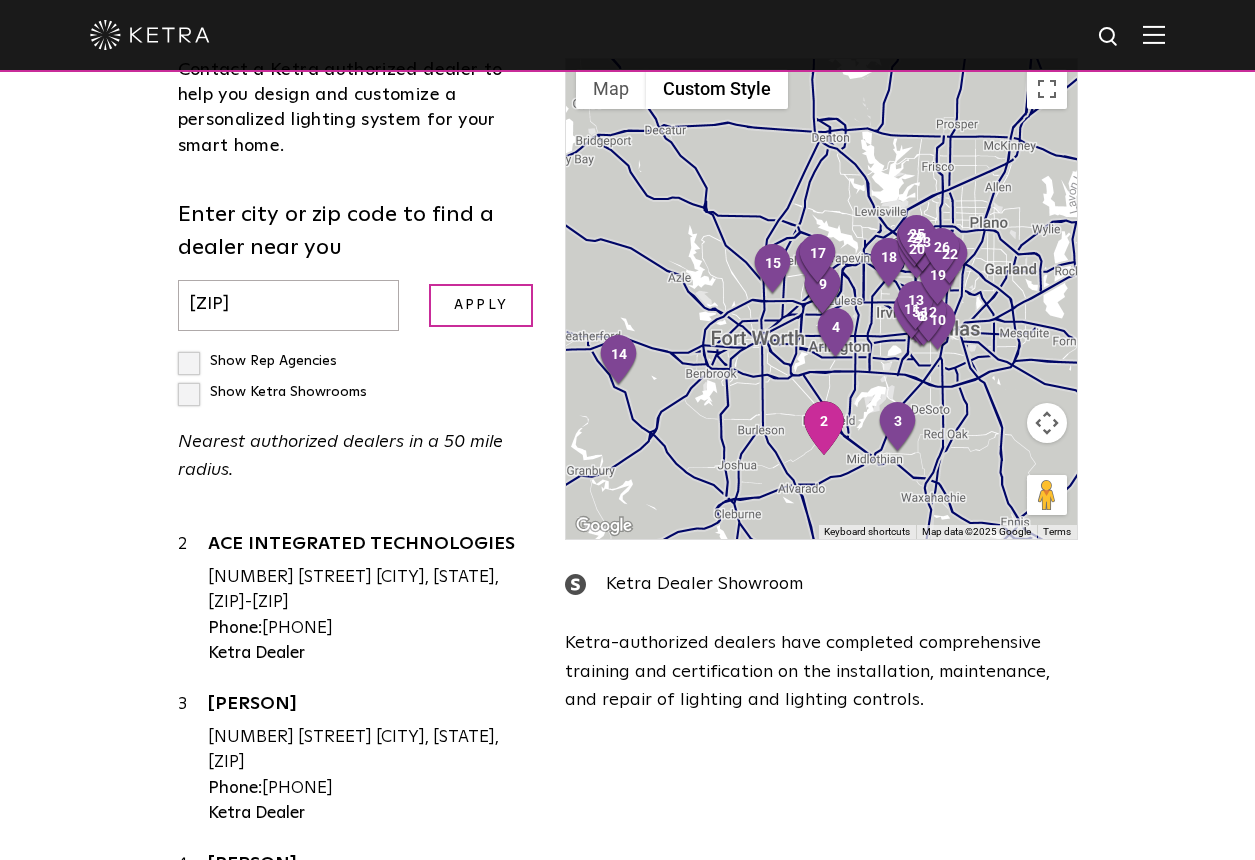 drag, startPoint x: 466, startPoint y: 621, endPoint x: 432, endPoint y: 525, distance: 101.84302 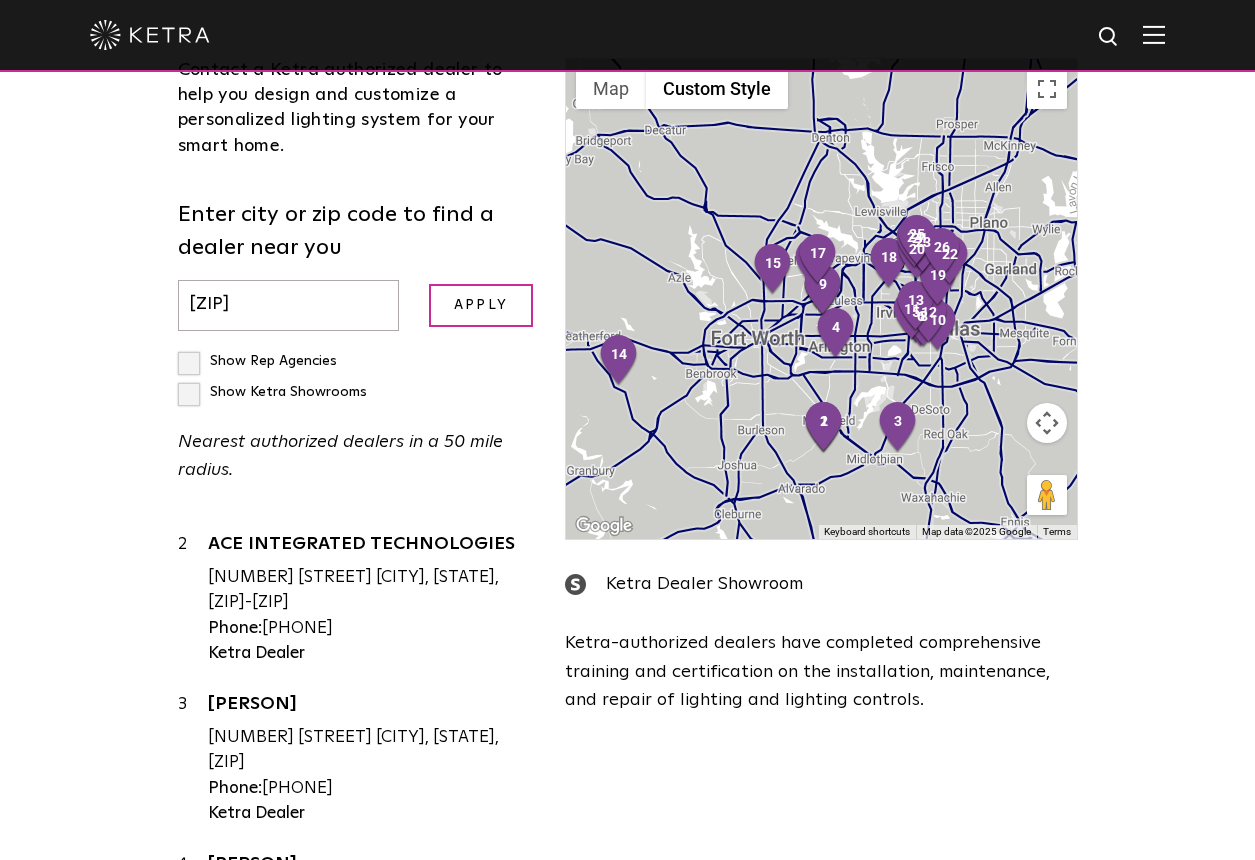 click on "Contact a Ketra authorized dealer to help you design and customize a personalized lighting system for your smart home.
Enter city or zip code to find a dealer near you
[ZIP]
Apply
Show Rep Agencies
Show Ketra Showrooms
Nearest authorized dealers in a 50 mile radius.
1
COMPLETE AUDIO VIDEO INTEGR
[NUMBER] [STREET]
[CITY],
[STATE],
[ZIP]
Phone:
[PHONE]
Ketra Dealer
2
ACE INTEGRATED TECHNOLOGIES
[NUMBER] [STREET]
[CITY],
[STATE],
[ZIP]-[ZIP]
Phone:
[PHONE]
Ketra Dealer
3
INSIGHTFUL SOLUTIONS" at bounding box center [357, 496] 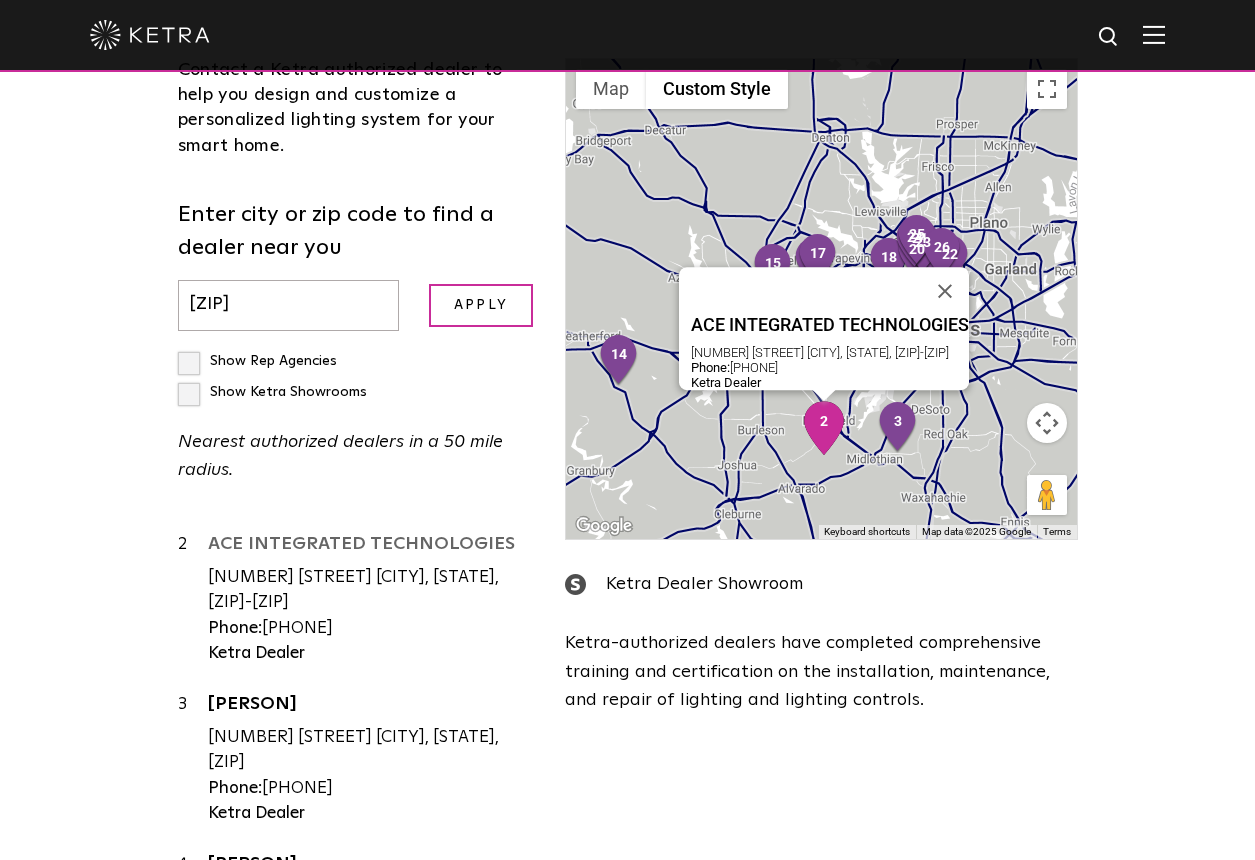 drag, startPoint x: 201, startPoint y: 529, endPoint x: 498, endPoint y: 537, distance: 297.10773 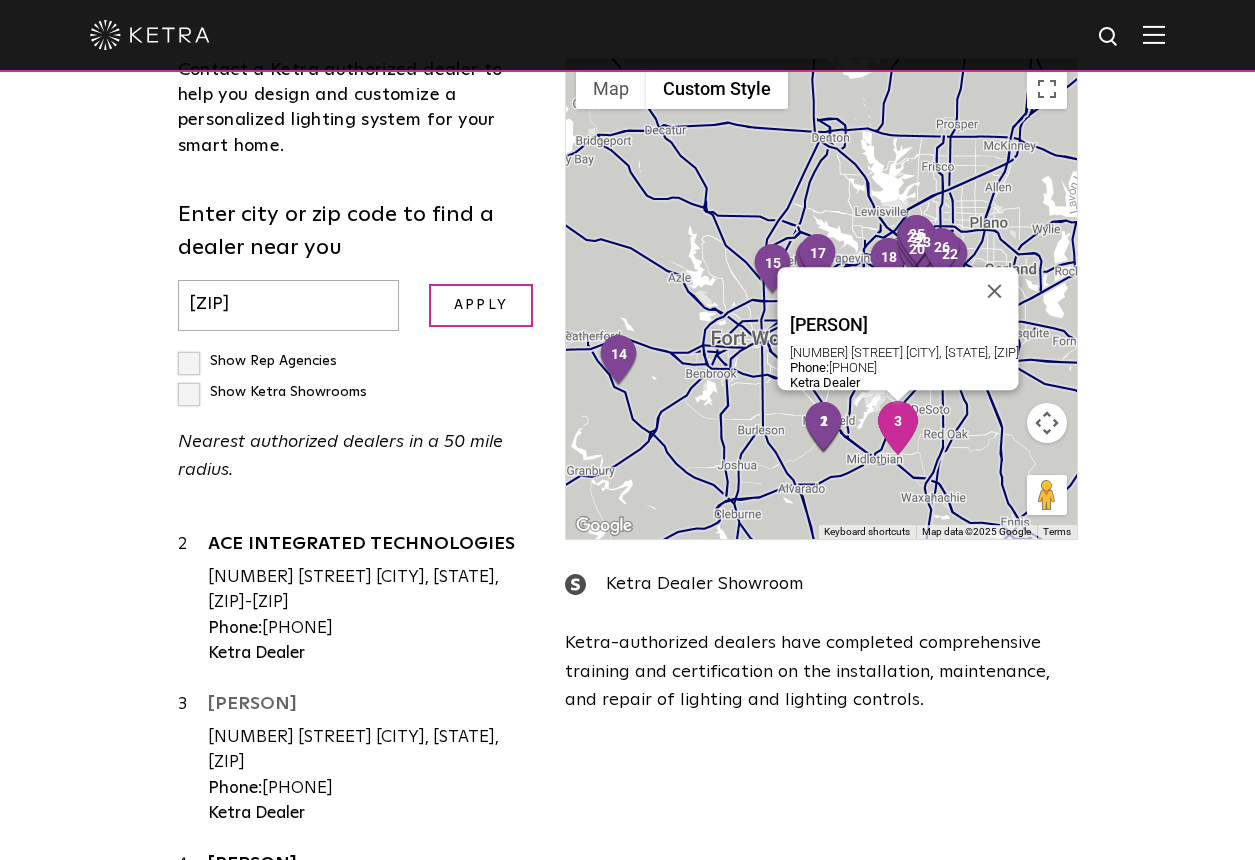 click on "[PERSON]" at bounding box center (372, 707) 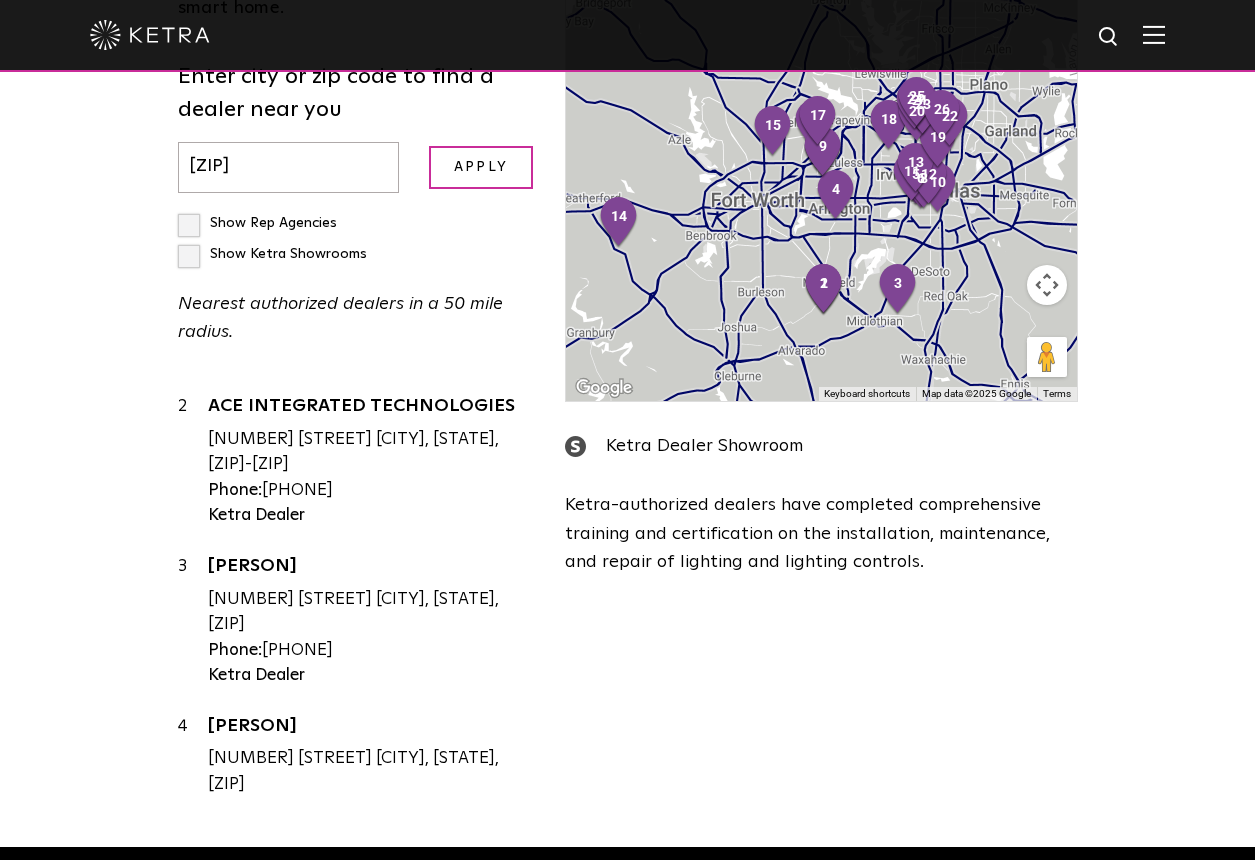 scroll, scrollTop: 727, scrollLeft: 0, axis: vertical 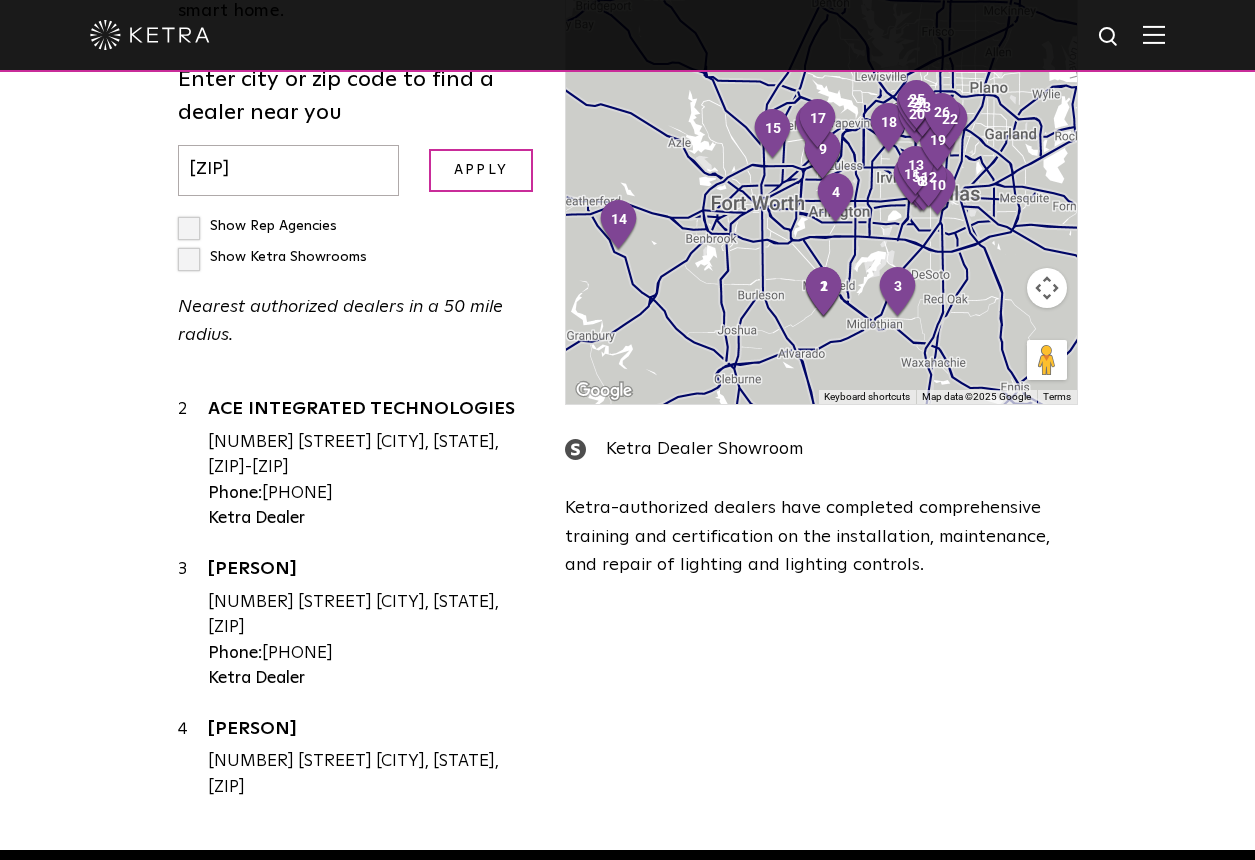 click on "Contact a Ketra authorized dealer to help you design and customize a personalized lighting system for your smart home.
Enter city or zip code to find a dealer near you
[ZIP]
Apply
Show Rep Agencies
Show Ketra Showrooms
Nearest authorized dealers in a 50 mile radius.
1
COMPLETE AUDIO VIDEO INTEGR
[NUMBER] [STREET]
[CITY],
[STATE],
[ZIP]
Phone:
[PHONE]
Ketra Dealer
2
ACE INTEGRATED TECHNOLOGIES
[NUMBER] [STREET]
[CITY],
[STATE],
[ZIP]-[ZIP]
Phone:
[PHONE]
Ketra Dealer
3
INSIGHTFUL SOLUTIONS" at bounding box center [628, 341] 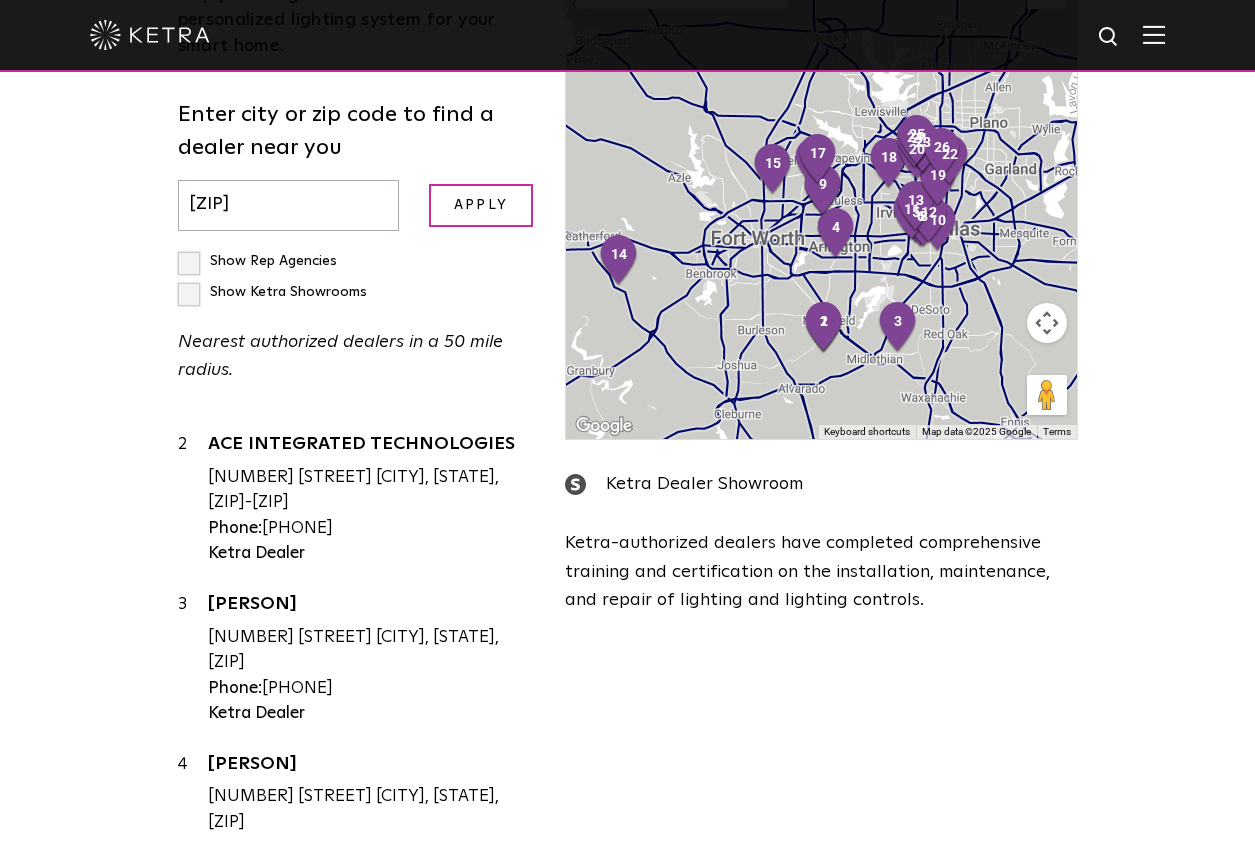 scroll, scrollTop: 697, scrollLeft: 0, axis: vertical 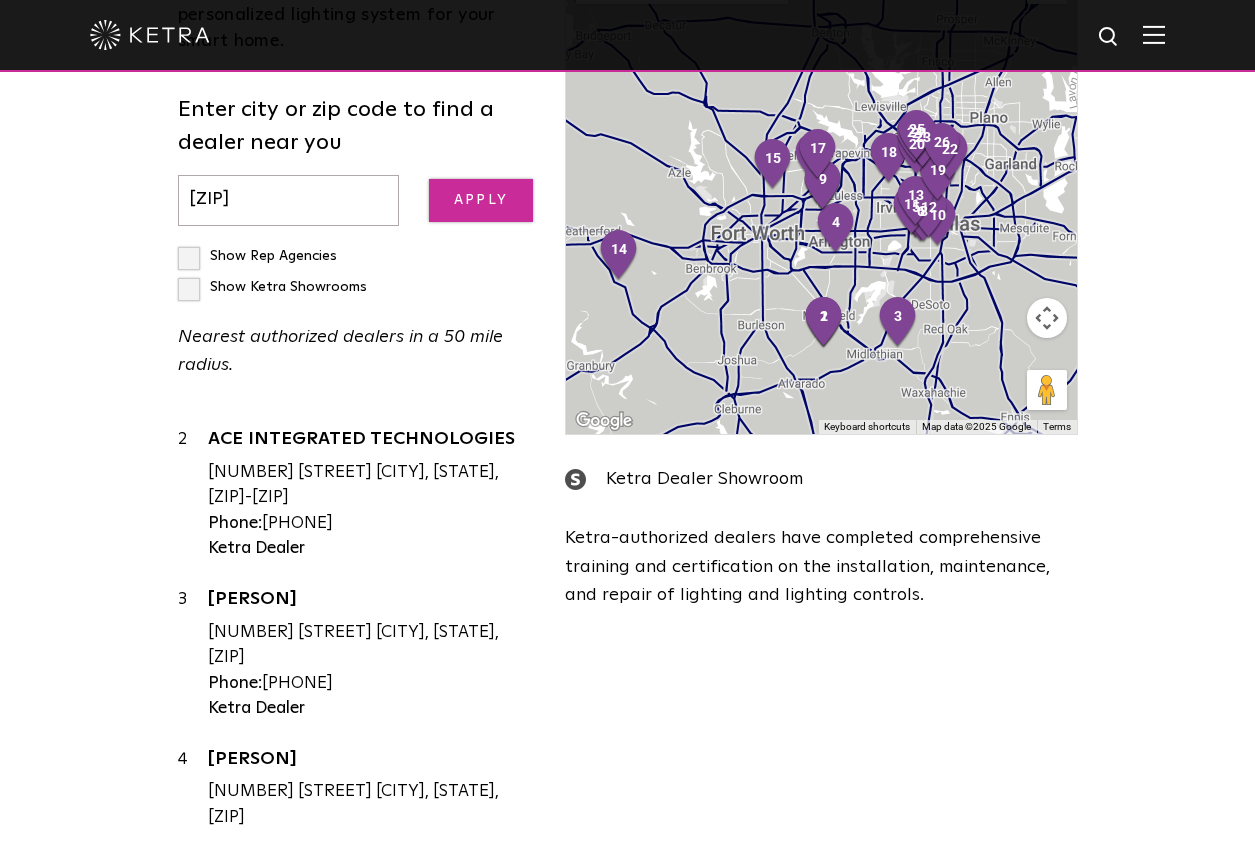 click on "Apply" at bounding box center (481, 200) 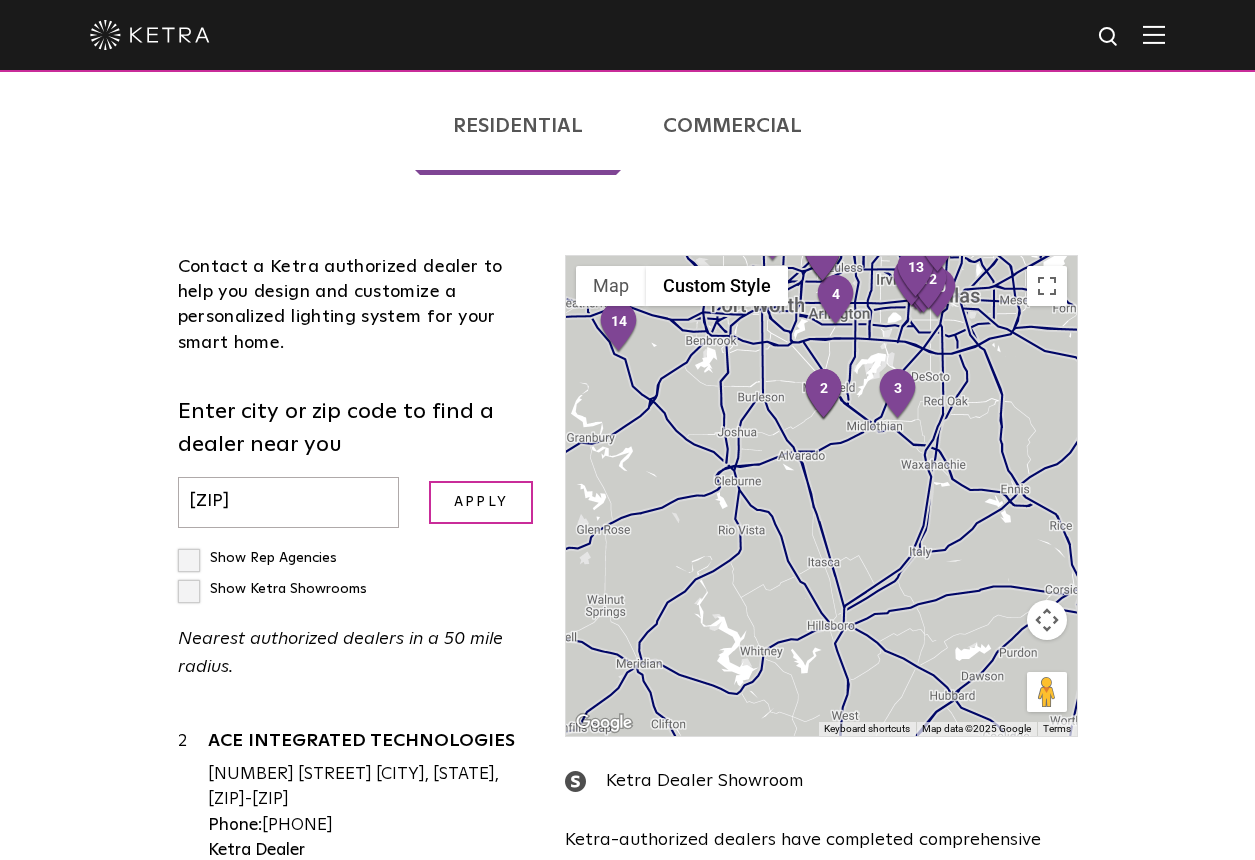 scroll, scrollTop: 387, scrollLeft: 0, axis: vertical 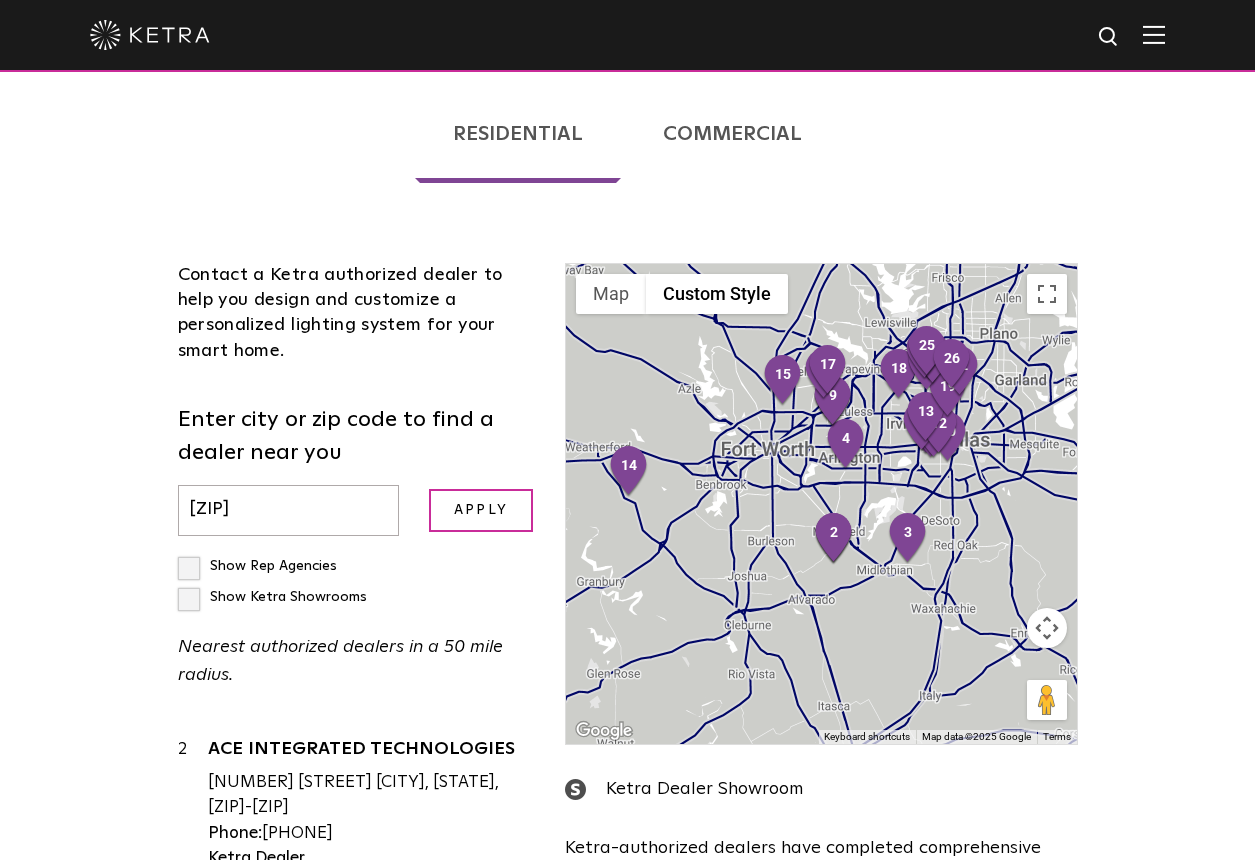 drag, startPoint x: 844, startPoint y: 483, endPoint x: 847, endPoint y: 615, distance: 132.03409 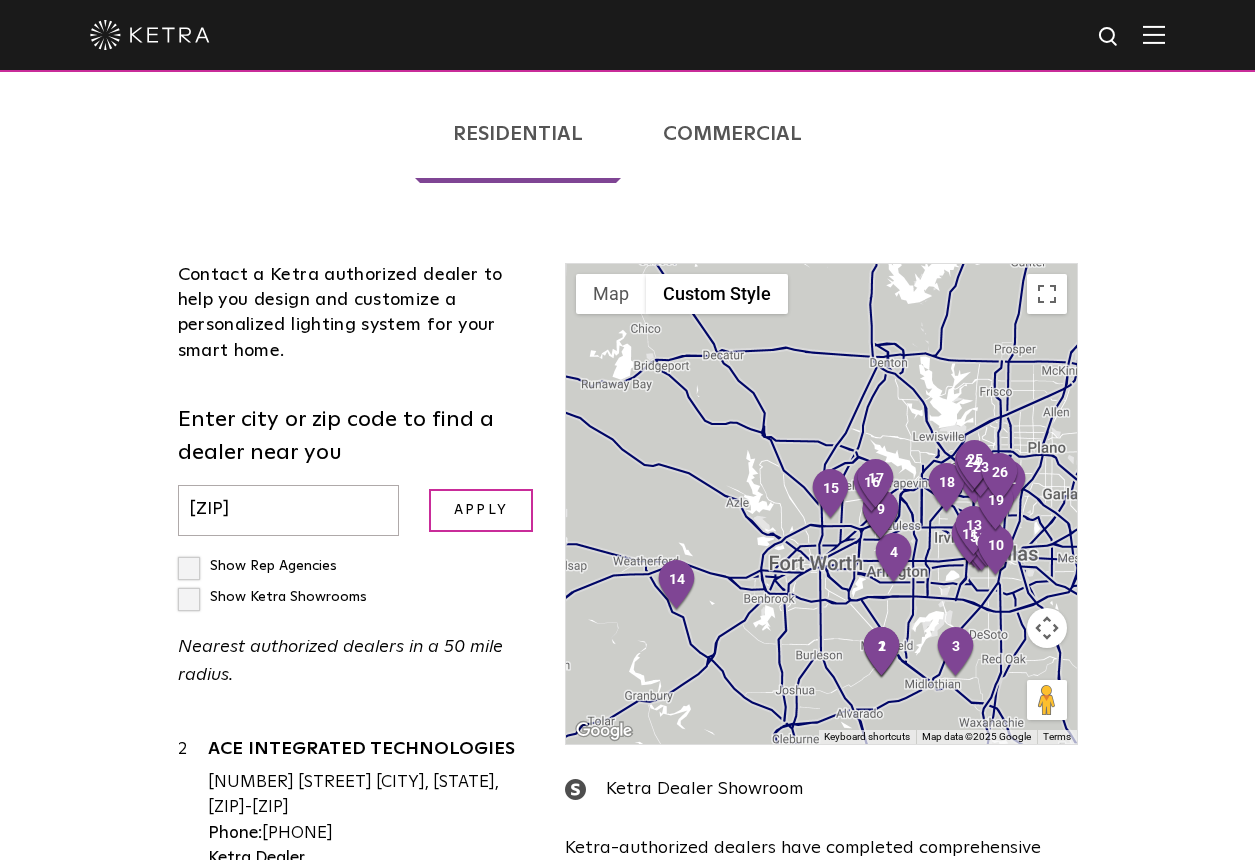 drag, startPoint x: 704, startPoint y: 617, endPoint x: 834, endPoint y: 565, distance: 140.01428 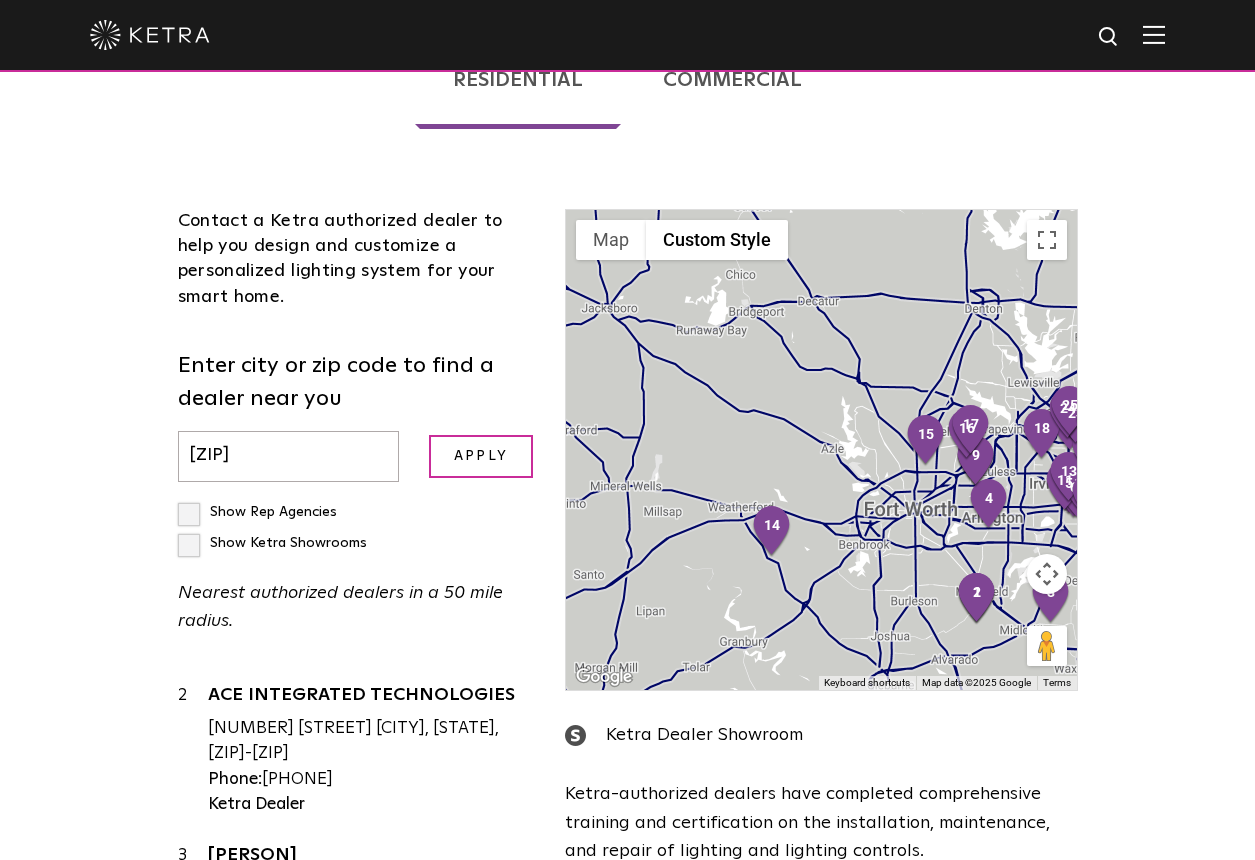 scroll, scrollTop: 444, scrollLeft: 0, axis: vertical 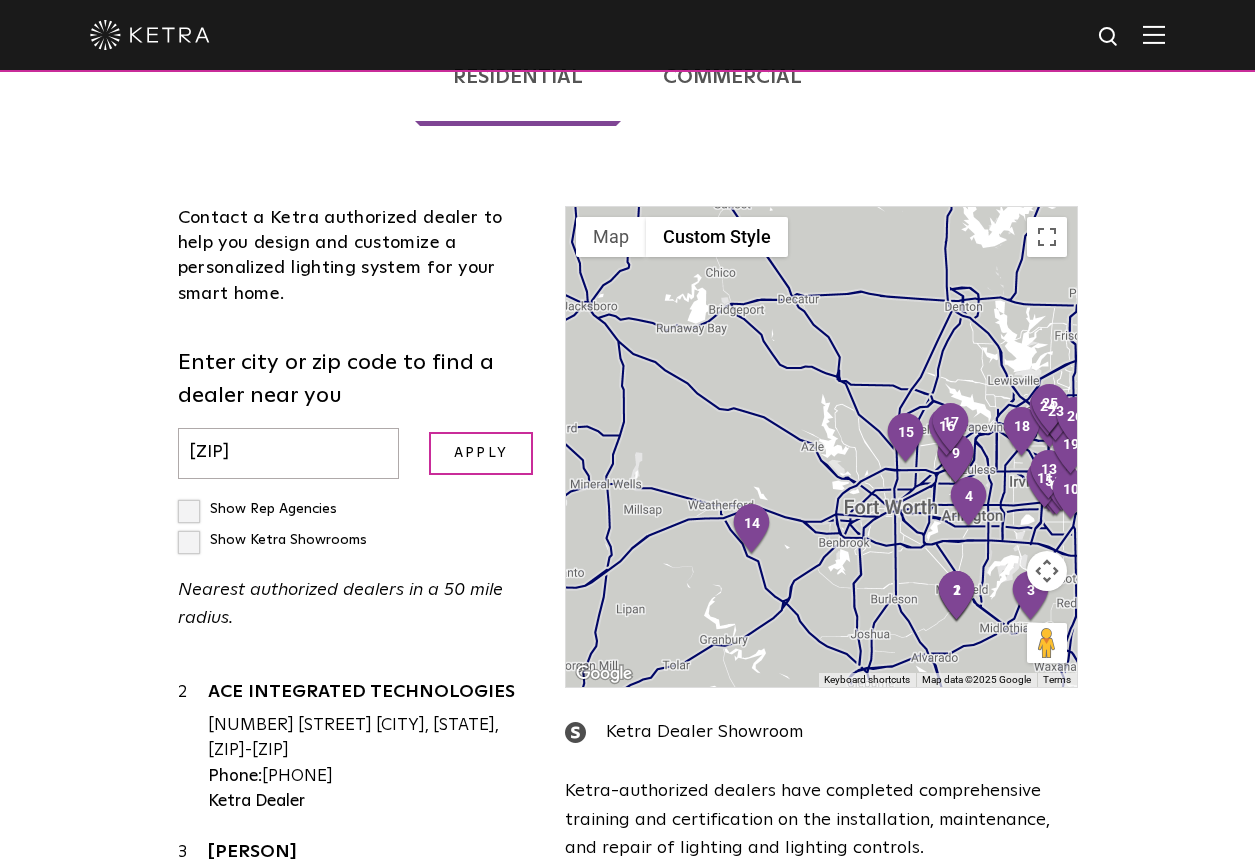 drag, startPoint x: 909, startPoint y: 569, endPoint x: 871, endPoint y: 565, distance: 38.209946 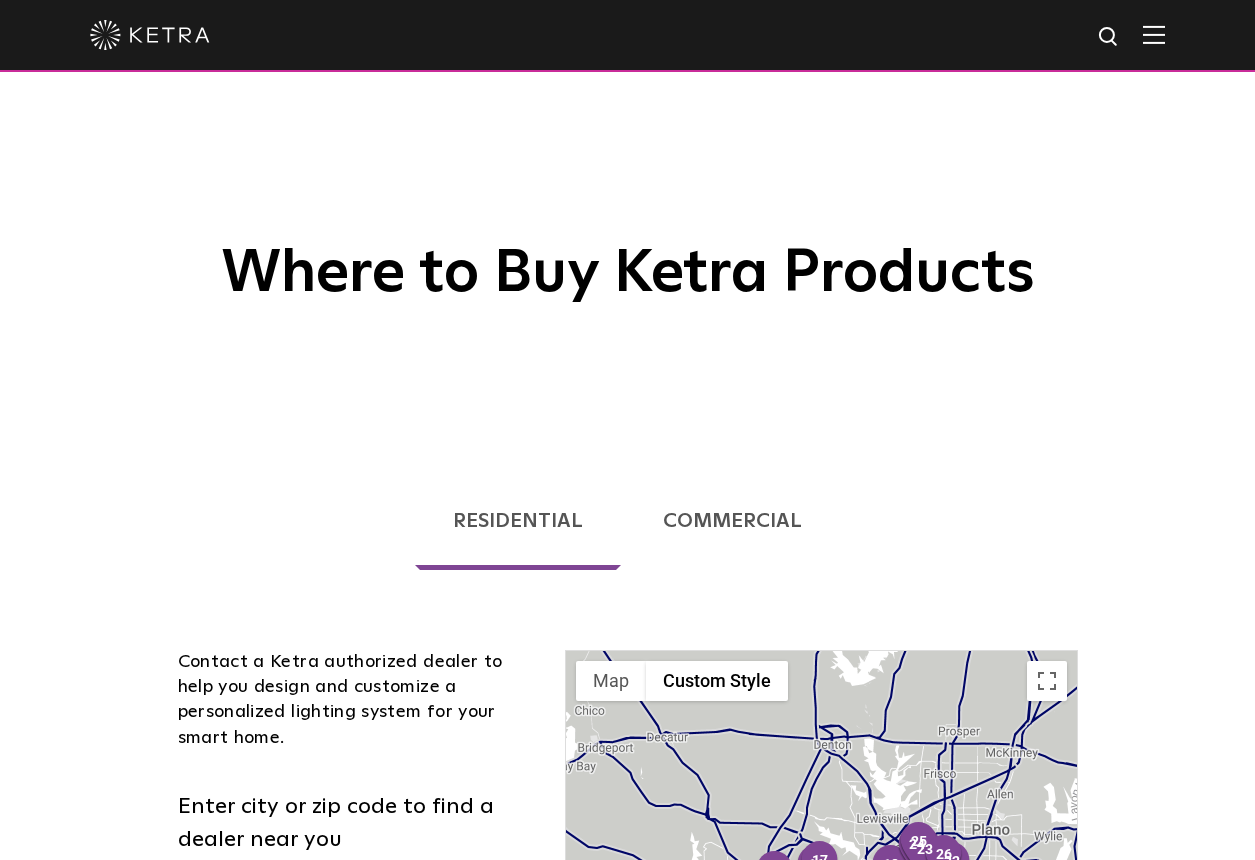 scroll, scrollTop: 0, scrollLeft: 0, axis: both 